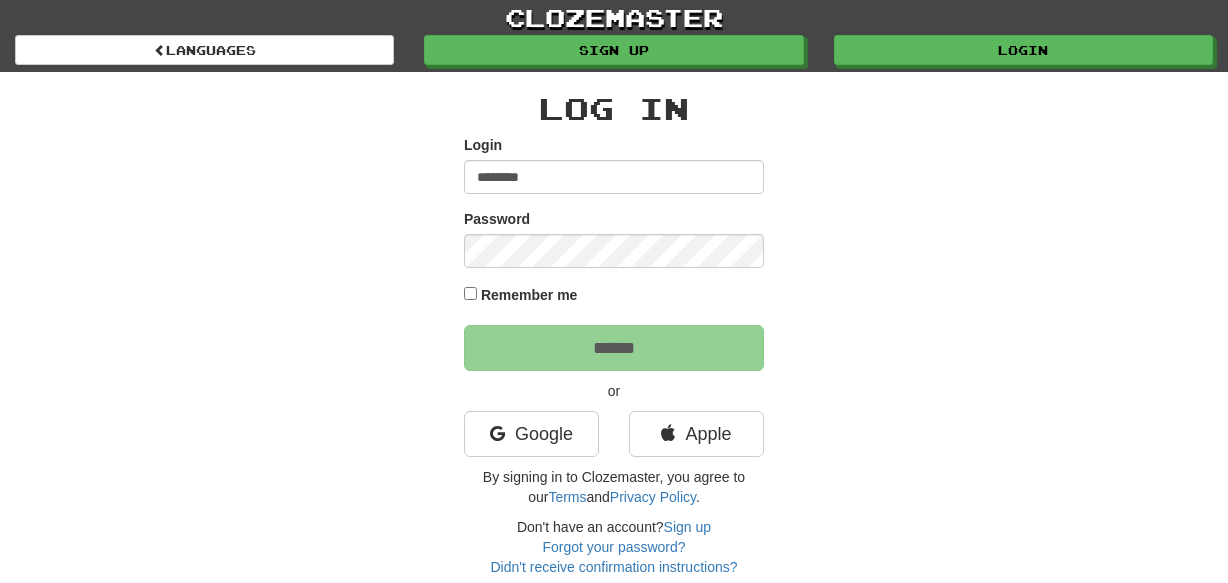 scroll, scrollTop: 0, scrollLeft: 0, axis: both 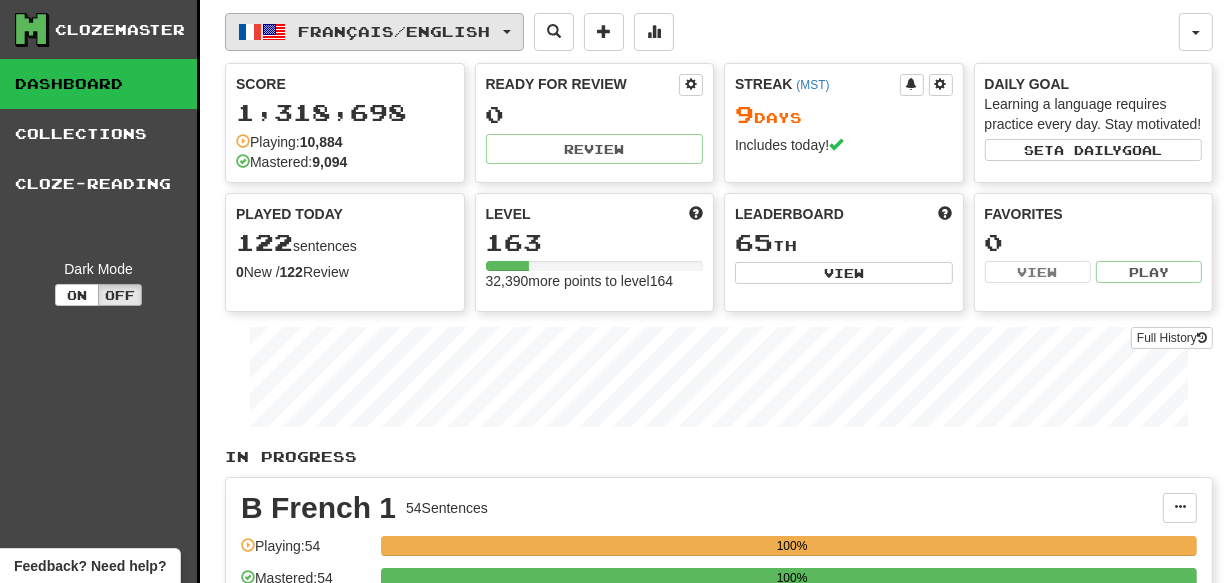 click on "Français  /  English" at bounding box center (395, 31) 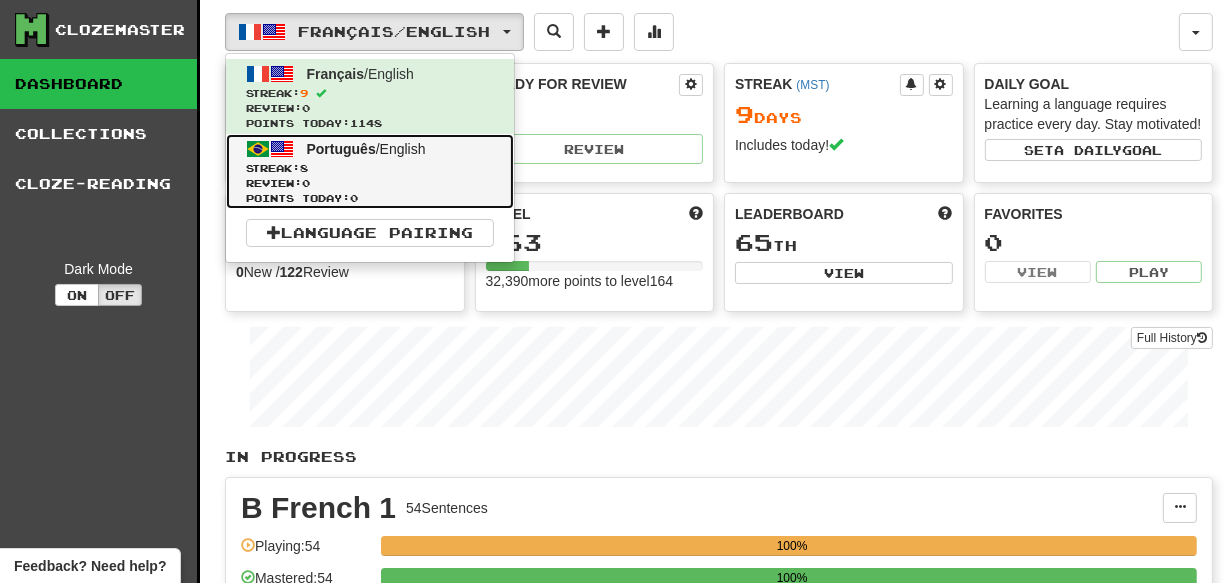 click on "Streak:  8" at bounding box center (370, 168) 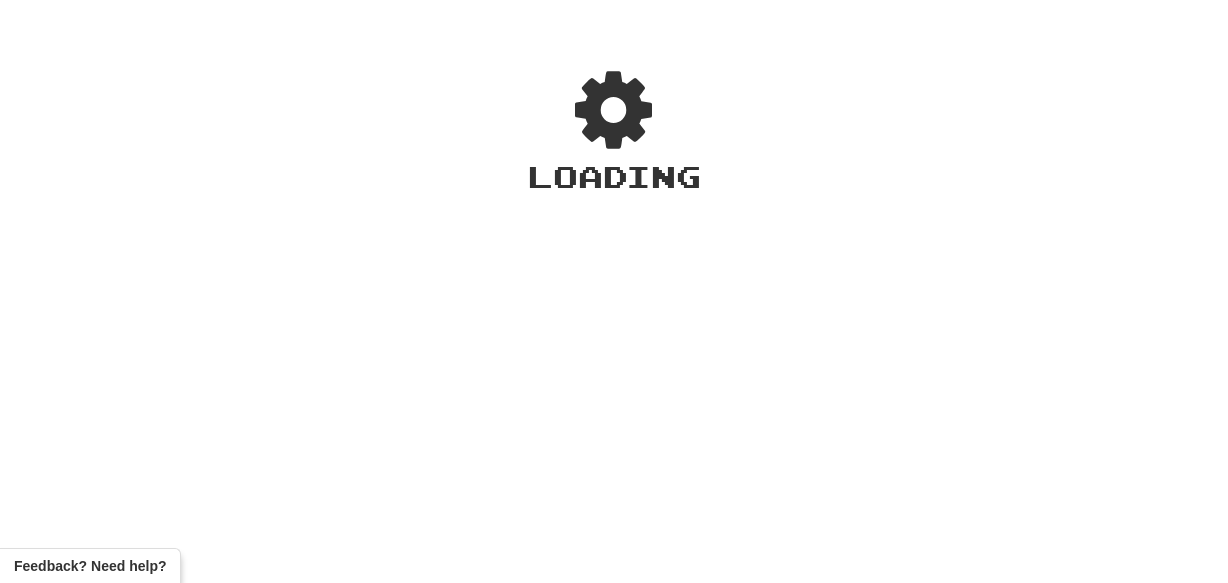 scroll, scrollTop: 0, scrollLeft: 0, axis: both 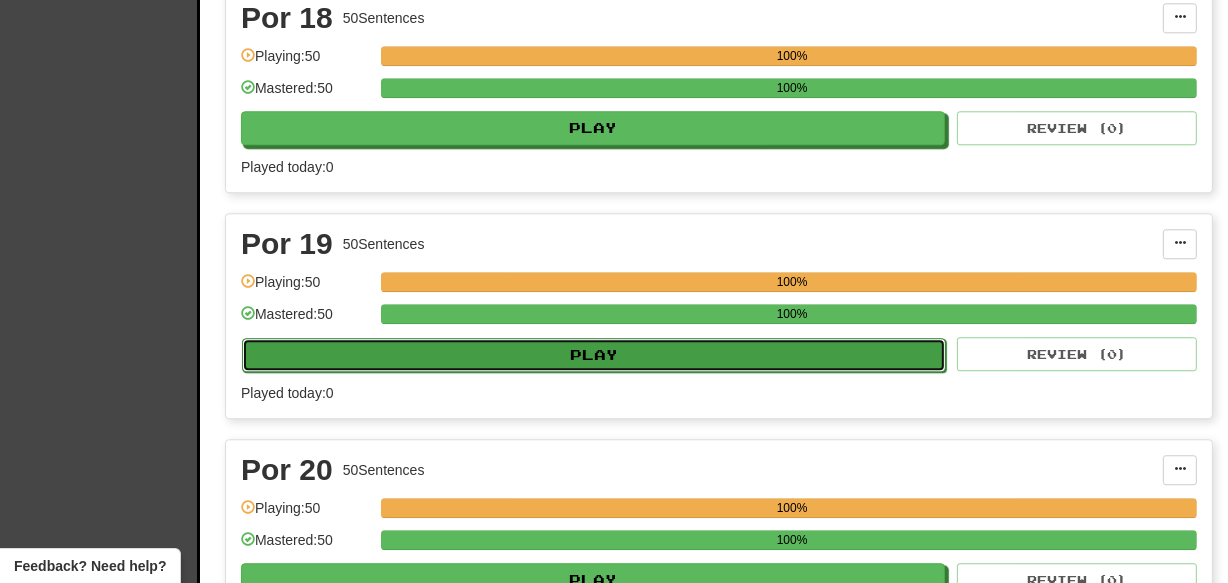 click on "Play" at bounding box center [594, 355] 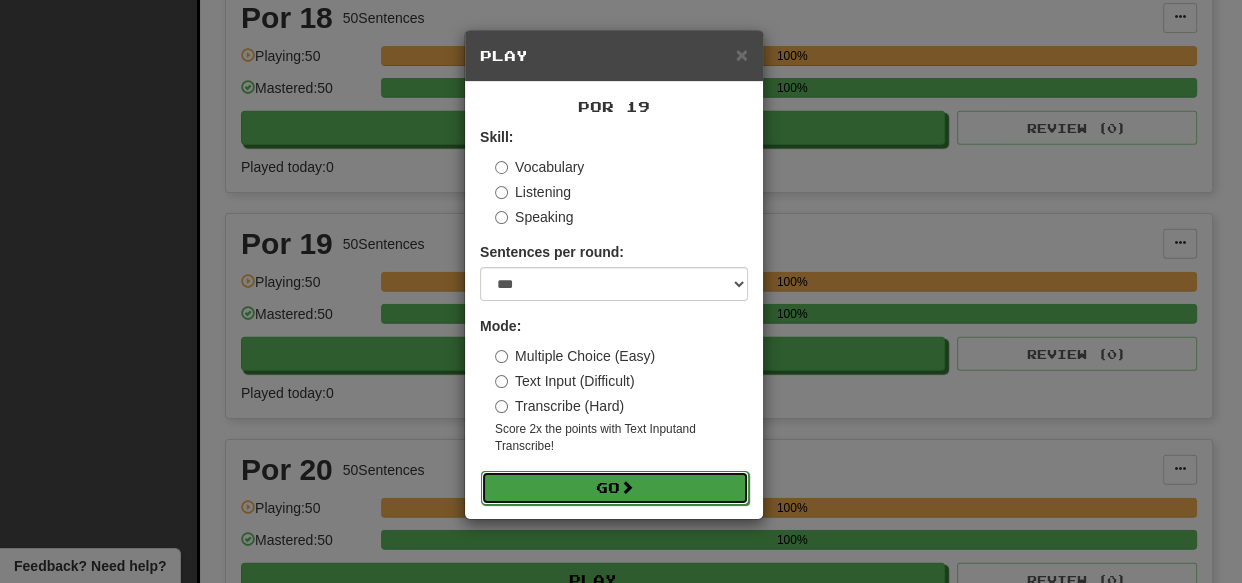 click on "Go" at bounding box center (615, 488) 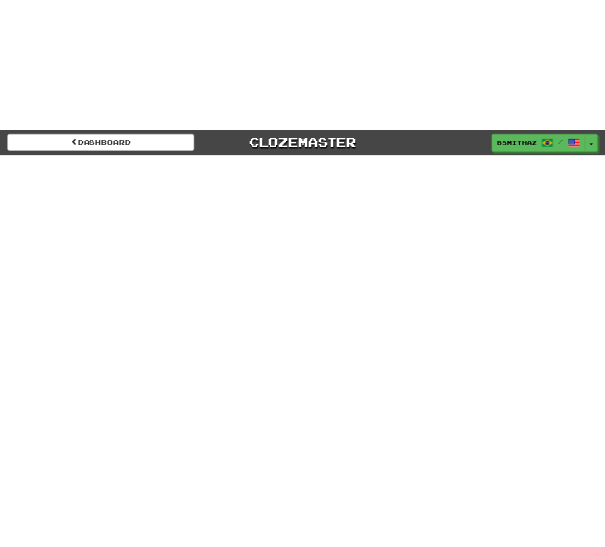 scroll, scrollTop: 0, scrollLeft: 0, axis: both 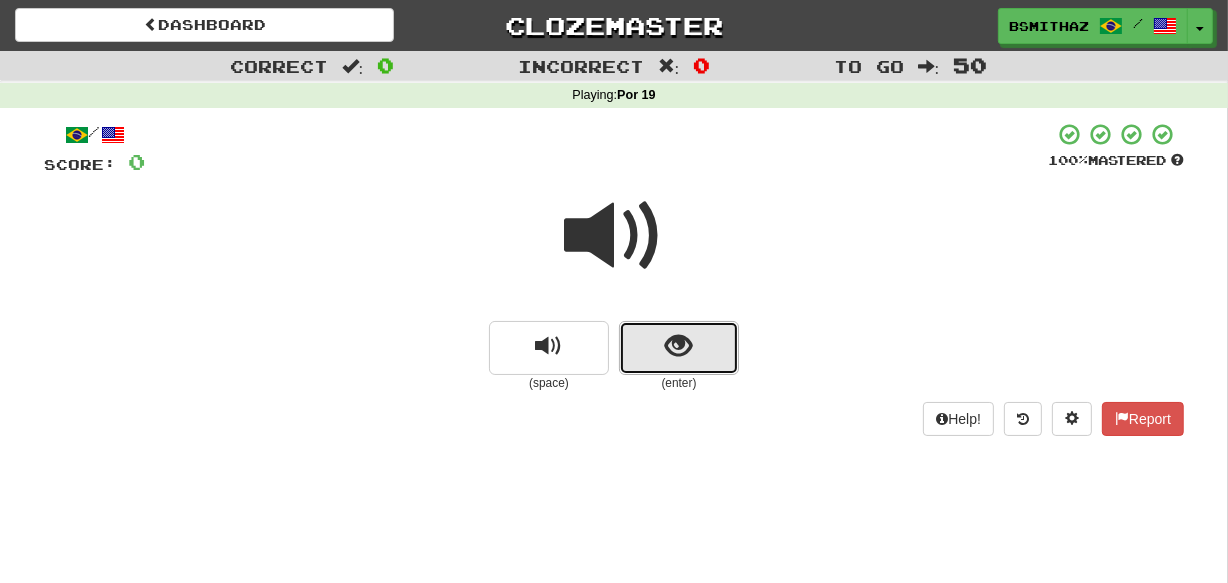 click at bounding box center [679, 348] 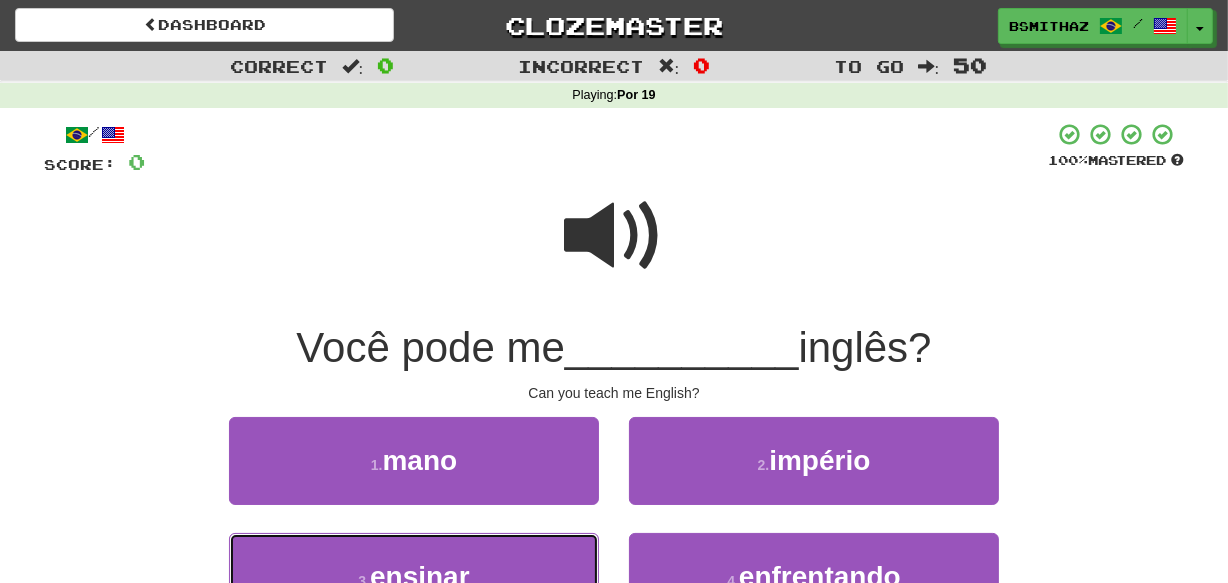 drag, startPoint x: 530, startPoint y: 554, endPoint x: 991, endPoint y: 252, distance: 551.1125 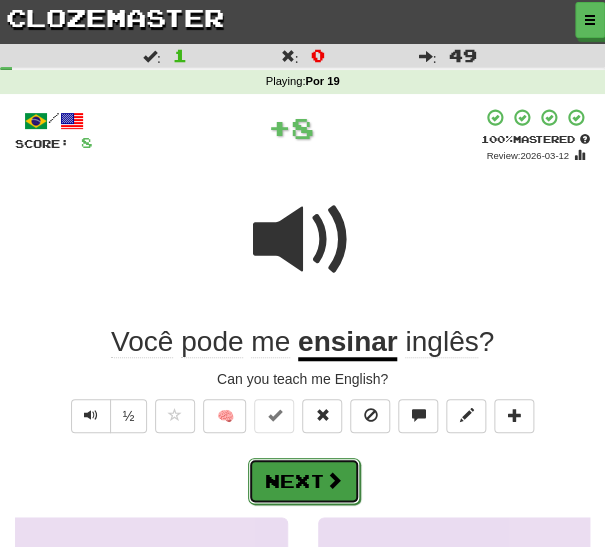 click on "Next" at bounding box center [304, 481] 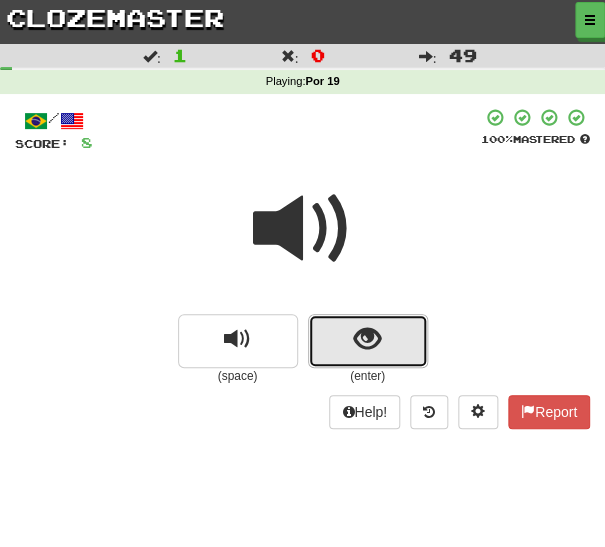click at bounding box center (367, 339) 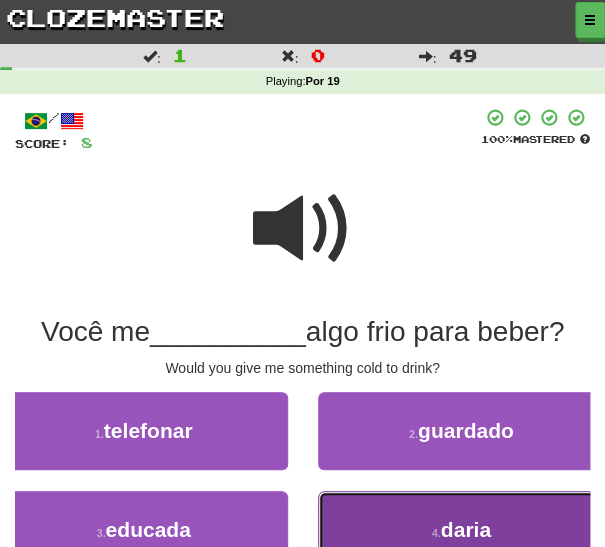click on "4 .  daria" at bounding box center [462, 530] 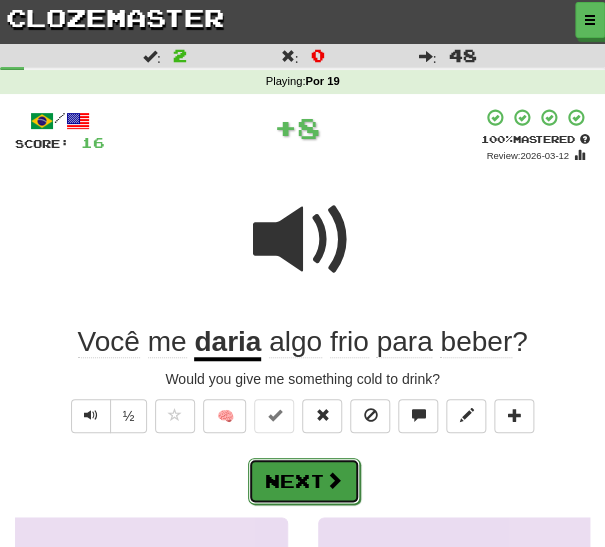 click at bounding box center [334, 480] 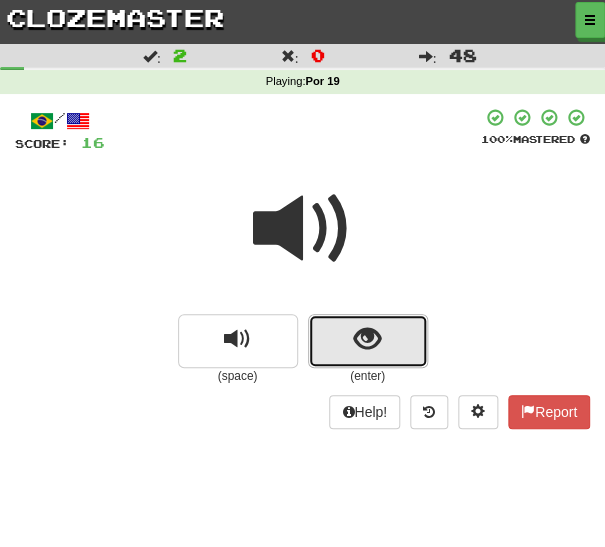 click at bounding box center (368, 341) 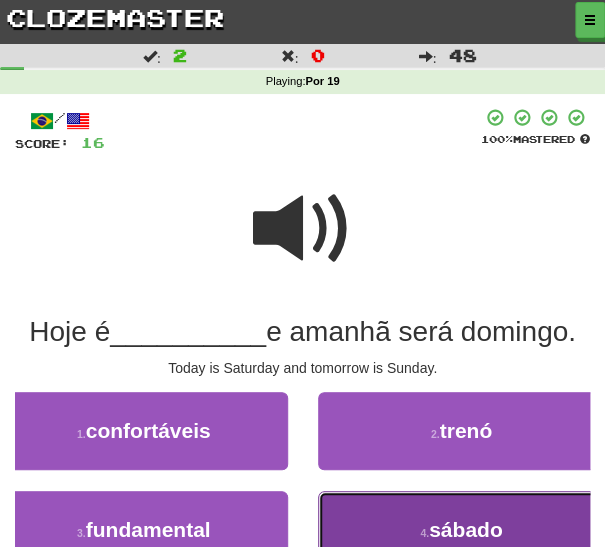 click on "4 .  sábado" at bounding box center (462, 530) 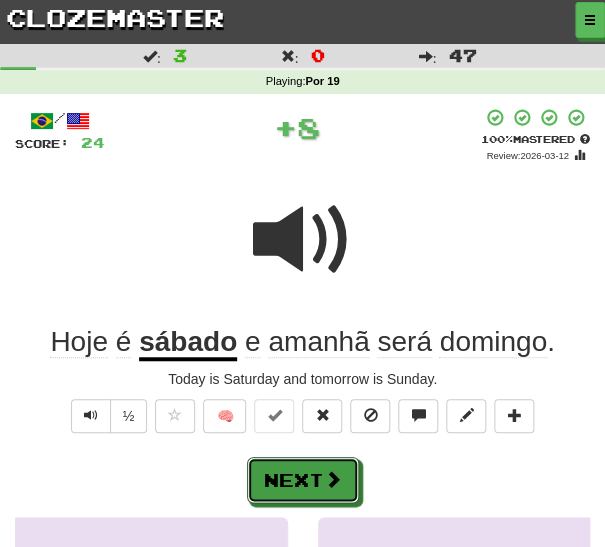 drag, startPoint x: 328, startPoint y: 484, endPoint x: 344, endPoint y: 472, distance: 20 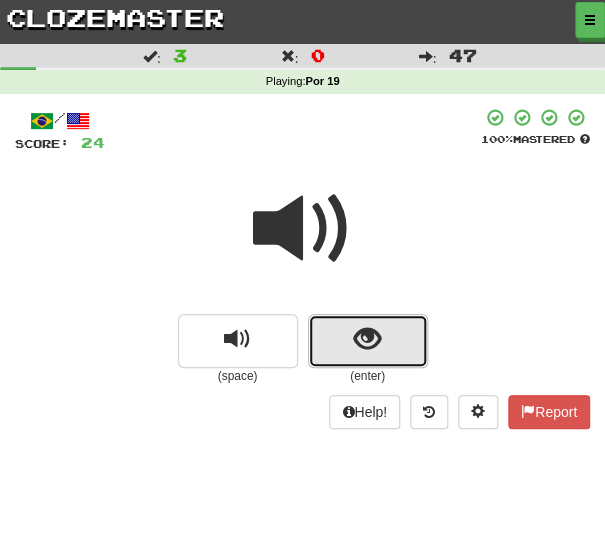 click at bounding box center [368, 341] 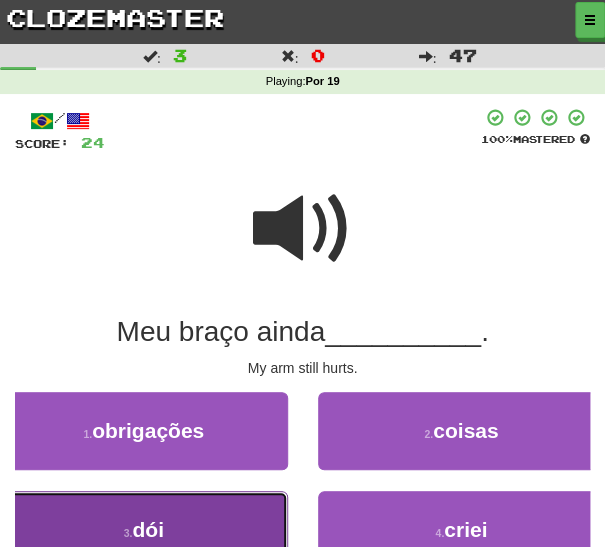 click on "3 .  dói" at bounding box center (144, 530) 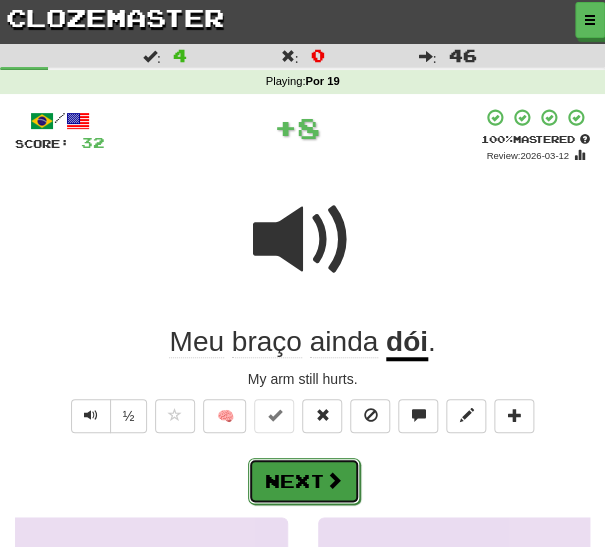 click on "Next" at bounding box center [304, 481] 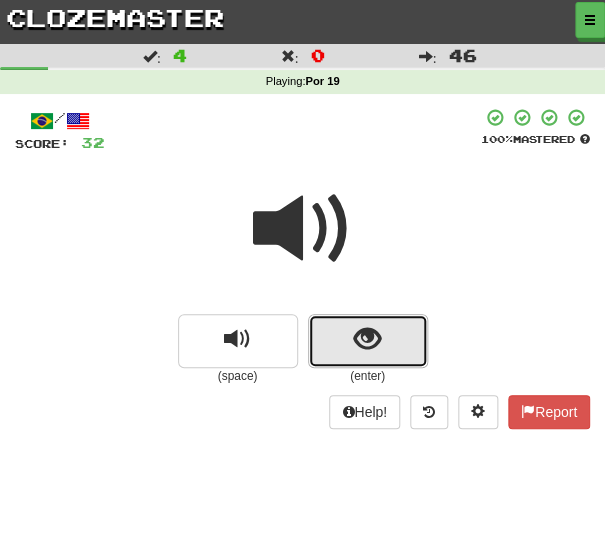 click at bounding box center [367, 339] 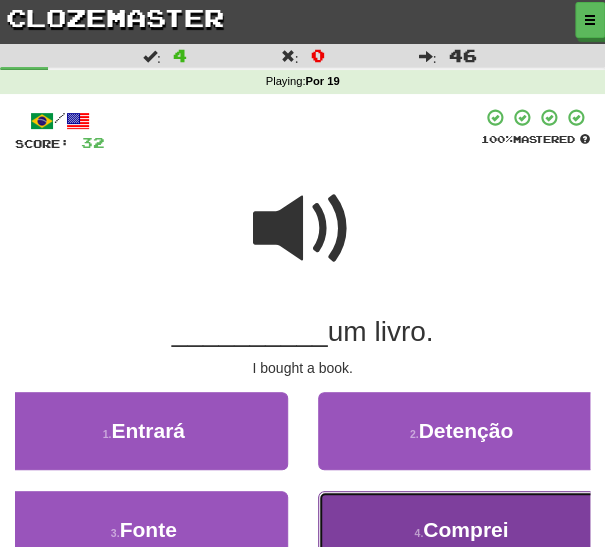 click on "4 .  Comprei" at bounding box center [462, 530] 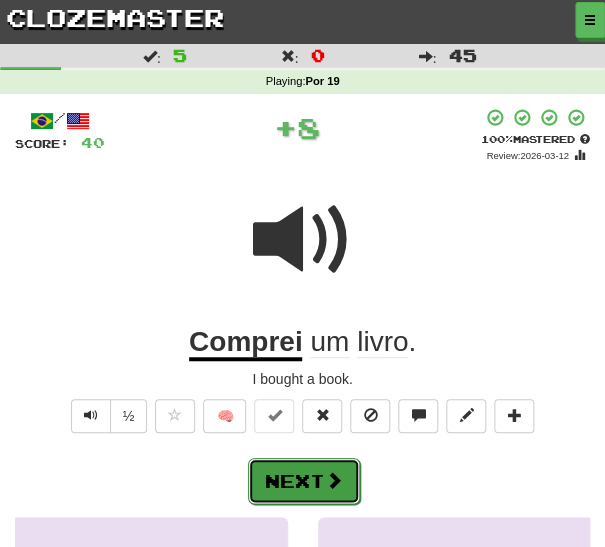 click at bounding box center [334, 480] 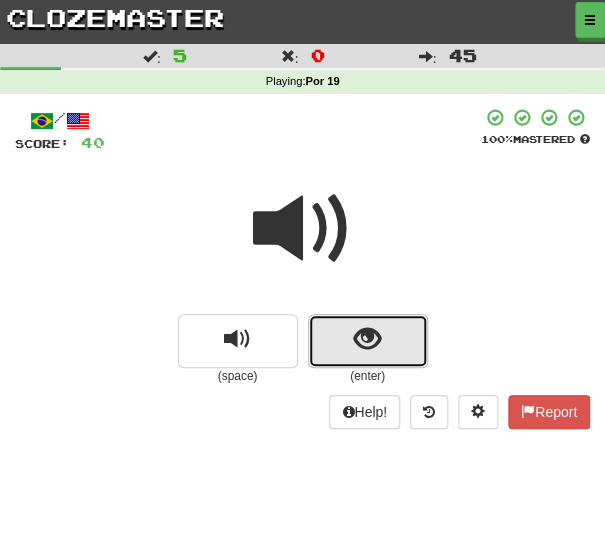 click at bounding box center (368, 341) 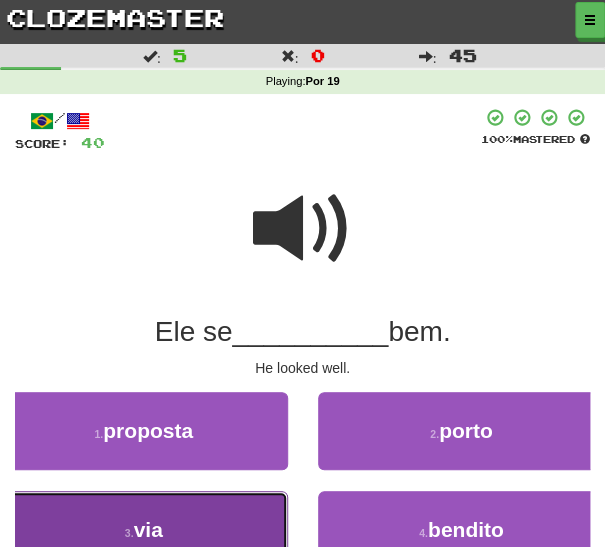 click on "3 .  via" at bounding box center (144, 530) 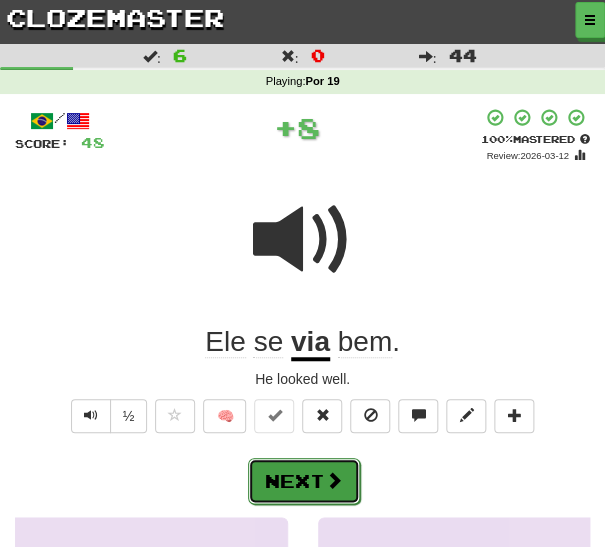 click on "Next" at bounding box center (304, 481) 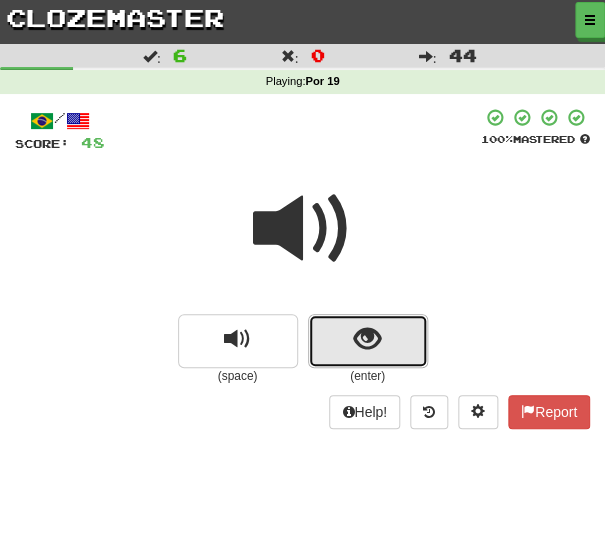 click at bounding box center [368, 341] 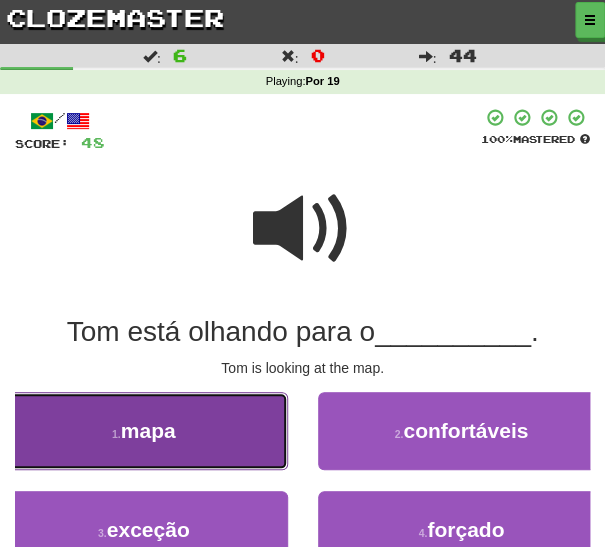 click on "1 .  mapa" at bounding box center (144, 431) 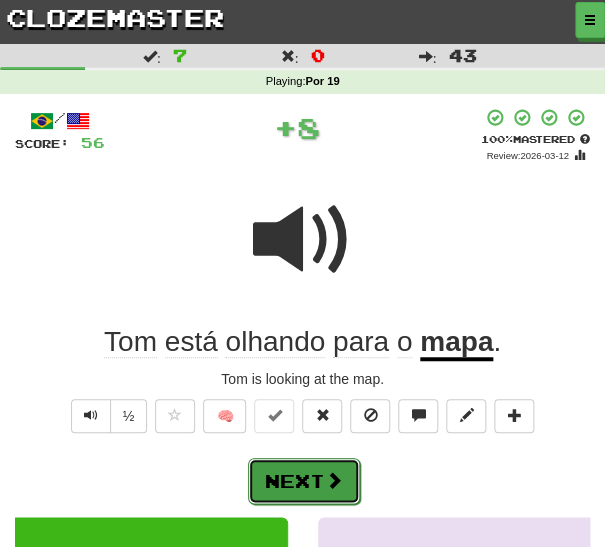 click on "Next" at bounding box center (304, 481) 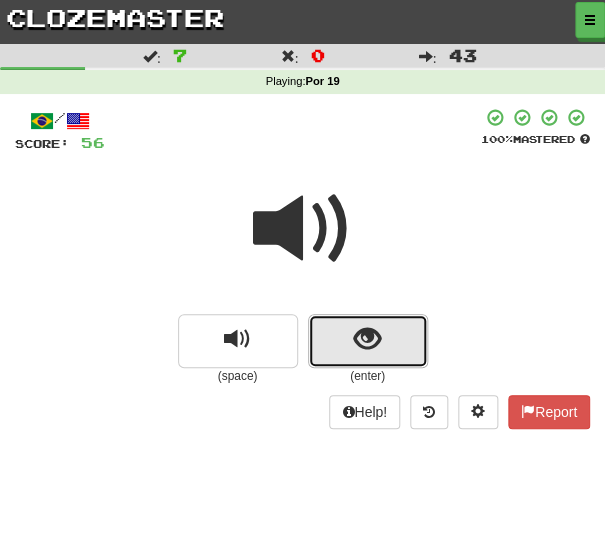 click at bounding box center (368, 341) 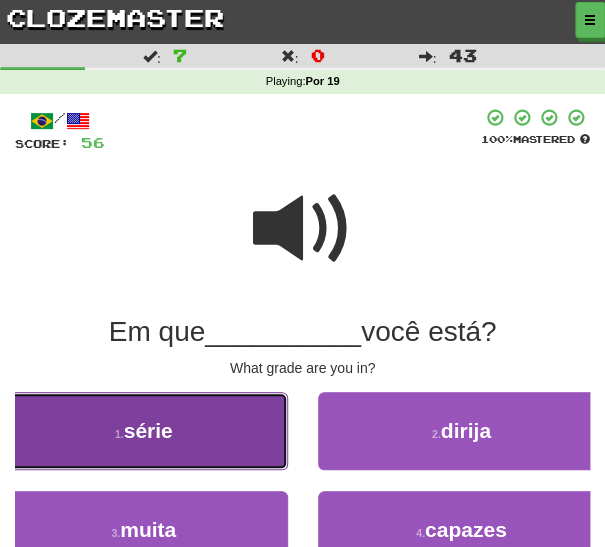 click on "1 .  série" at bounding box center (144, 431) 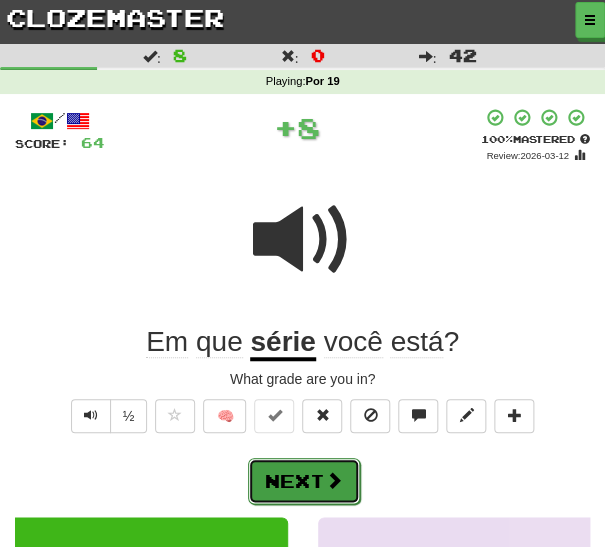 click on "Next" at bounding box center (304, 481) 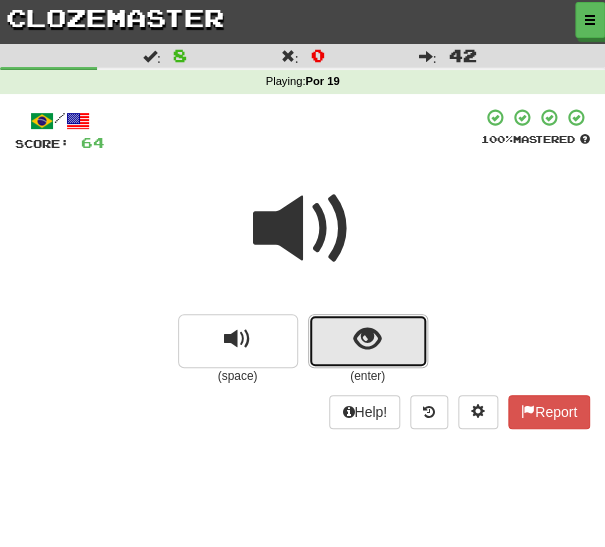 click at bounding box center (368, 341) 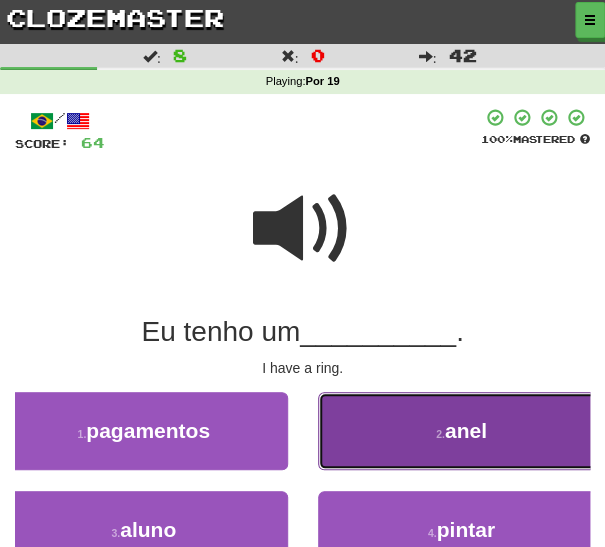 click on "2 .  anel" at bounding box center [462, 431] 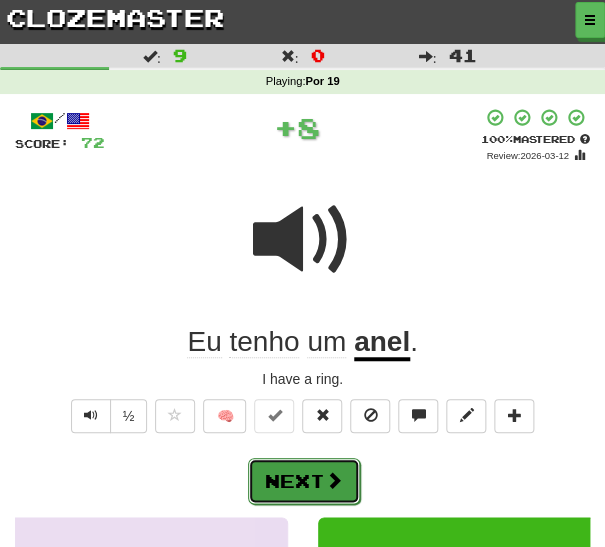 click on "Next" at bounding box center (304, 481) 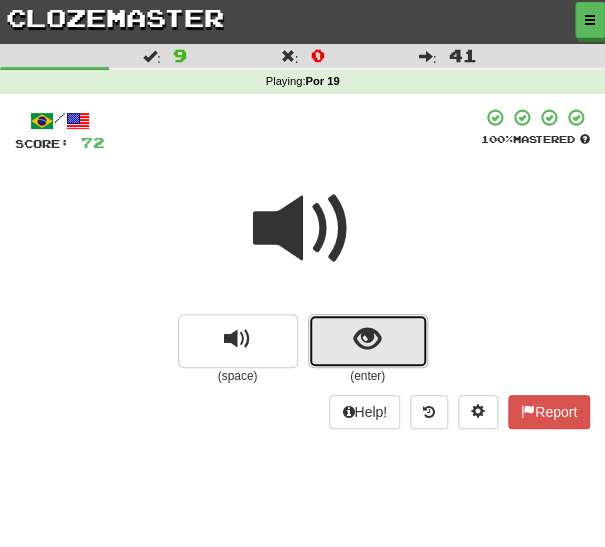 click at bounding box center (368, 341) 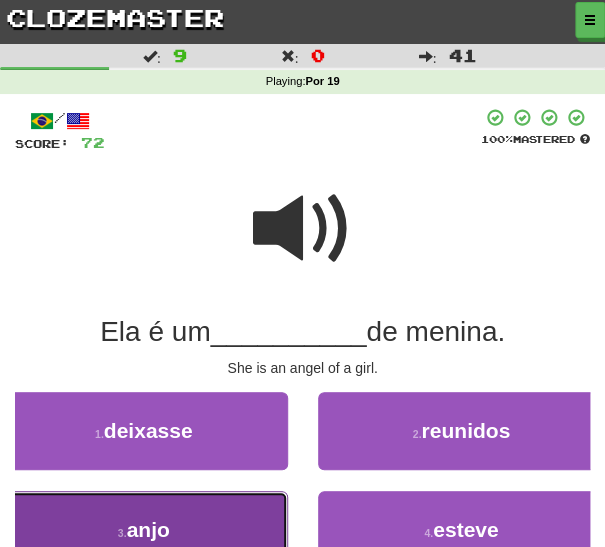 click on "anjo" at bounding box center [148, 529] 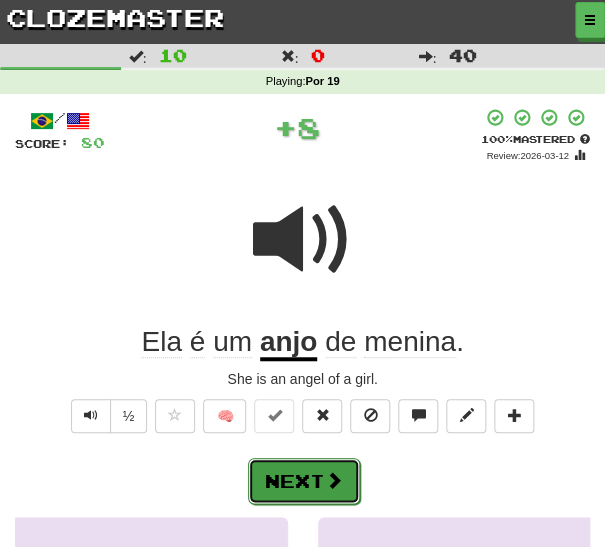 click on "Next" at bounding box center (304, 481) 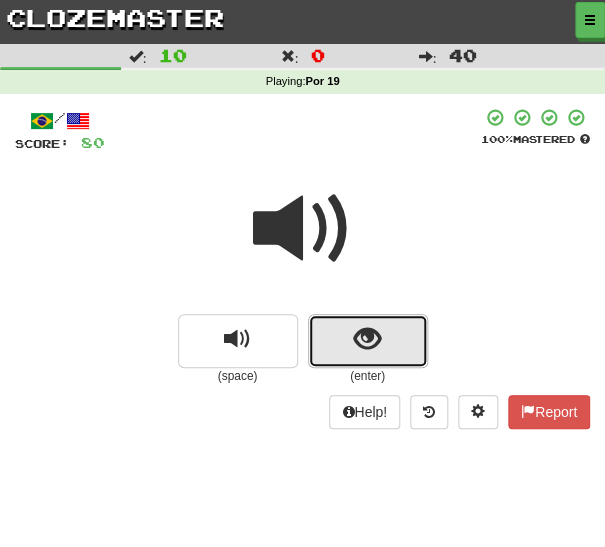 click at bounding box center (368, 341) 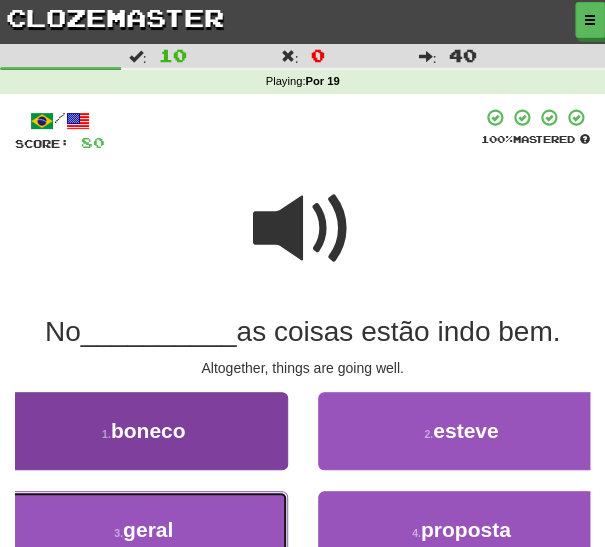 click on "3 .  geral" at bounding box center [144, 530] 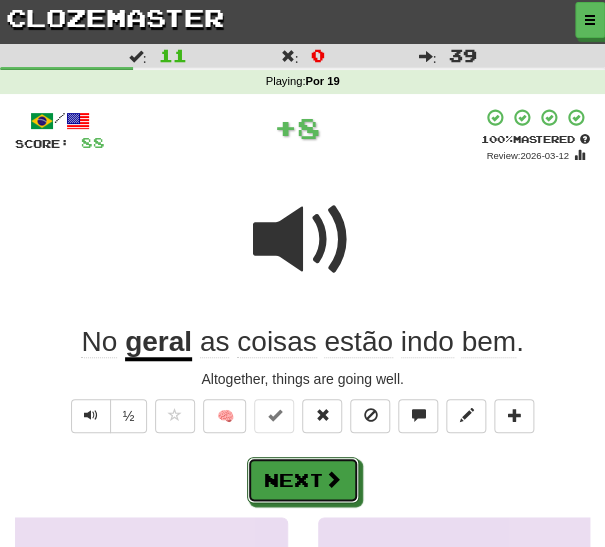 click on "Next" at bounding box center [303, 480] 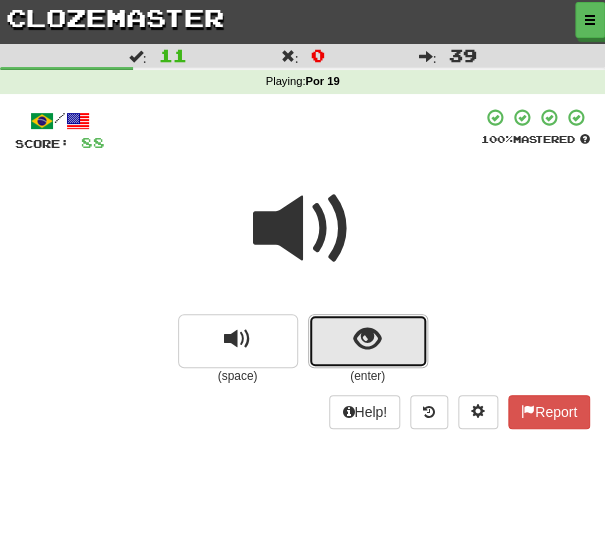 click at bounding box center [368, 341] 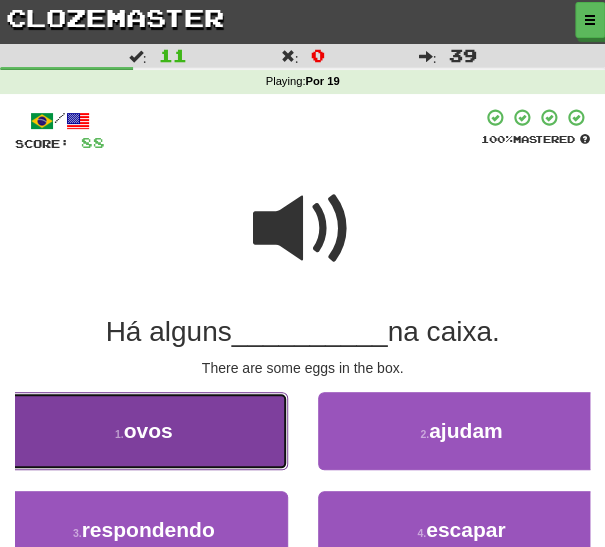 click on "1 .  ovos" at bounding box center [144, 431] 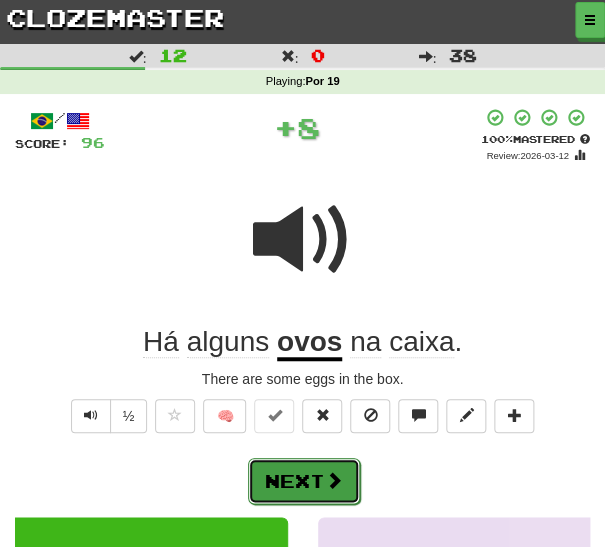 click on "Next" at bounding box center (304, 481) 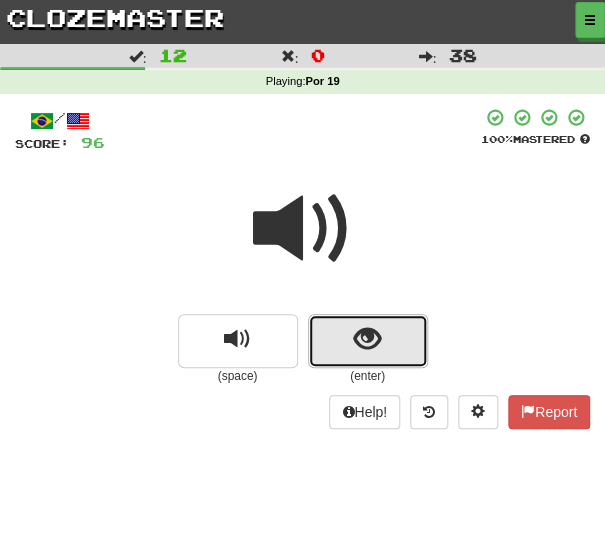 click at bounding box center [368, 341] 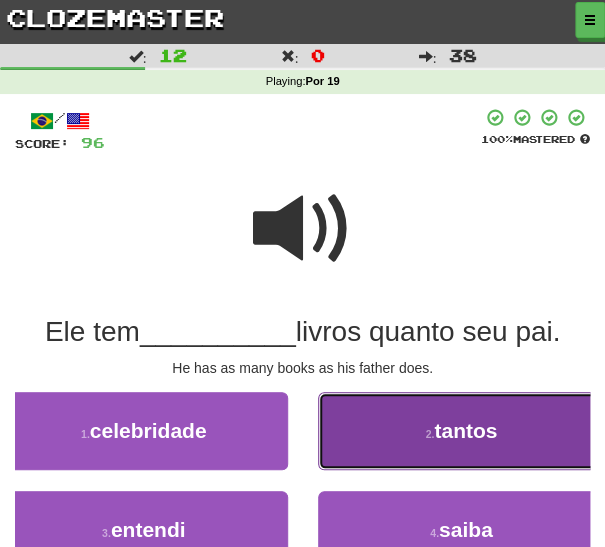 click on "2 .  tantos" at bounding box center [462, 431] 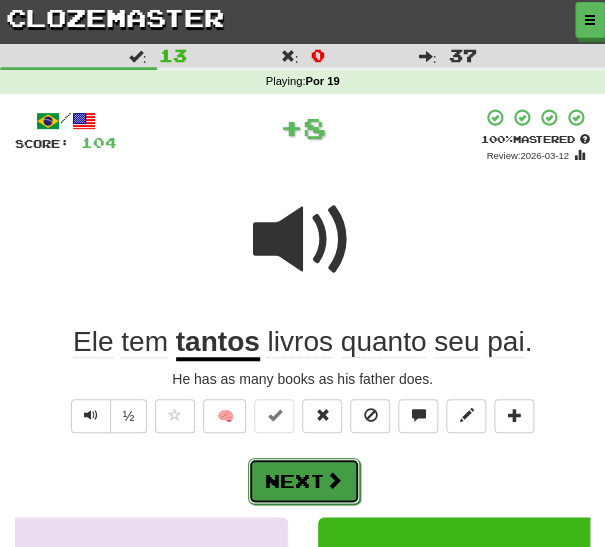click on "Next" at bounding box center [304, 481] 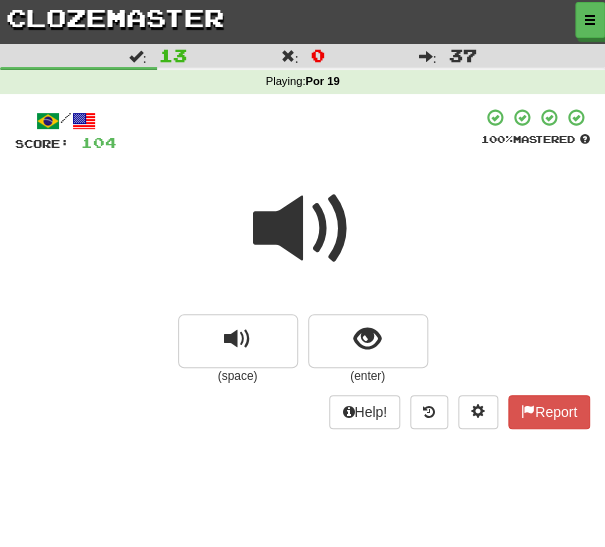 click at bounding box center (302, 242) 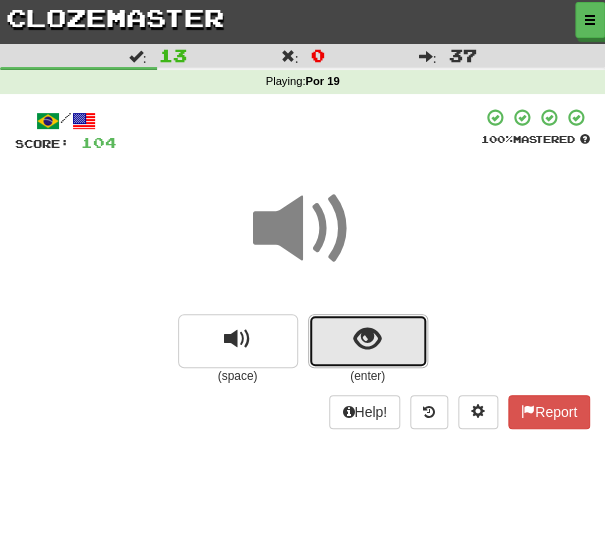 click at bounding box center (367, 339) 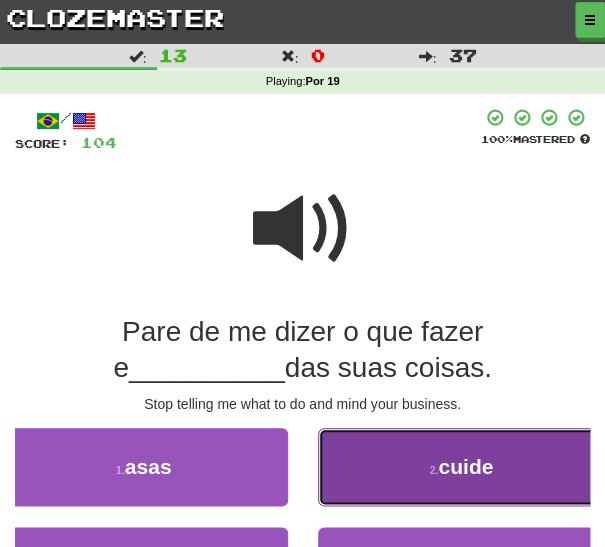 click on "2 .  cuide" at bounding box center [462, 467] 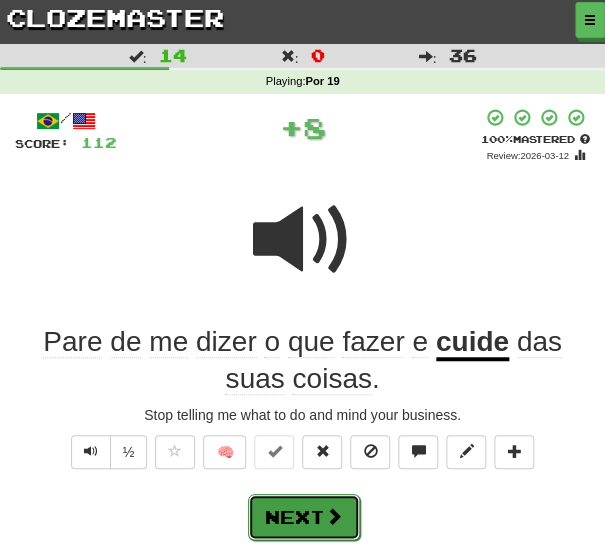 click on "Next" at bounding box center [304, 517] 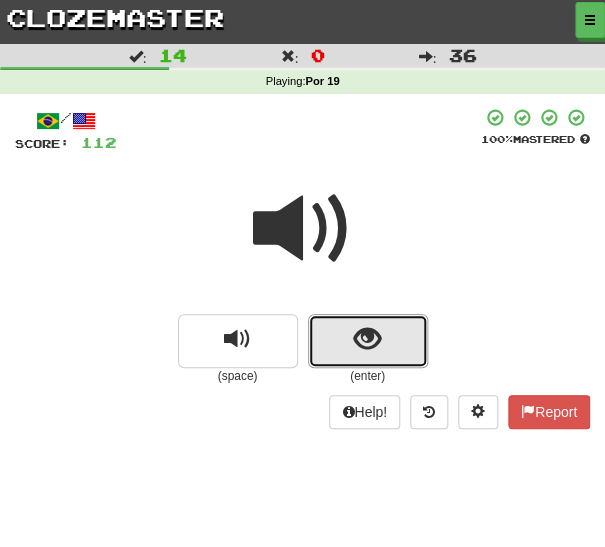 click at bounding box center [368, 341] 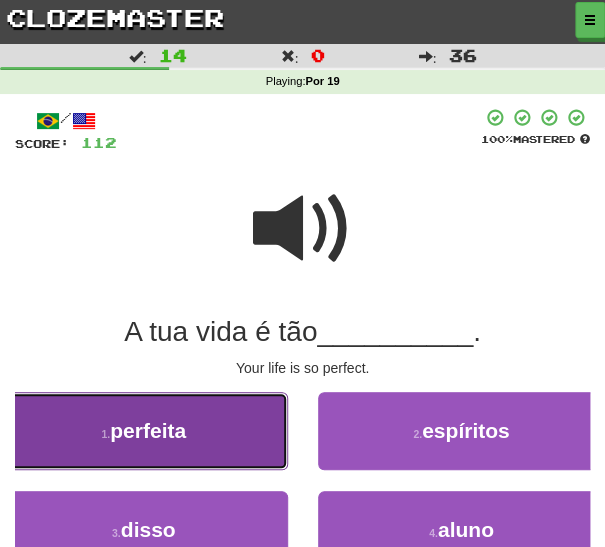 click on "1 .  perfeita" at bounding box center [144, 431] 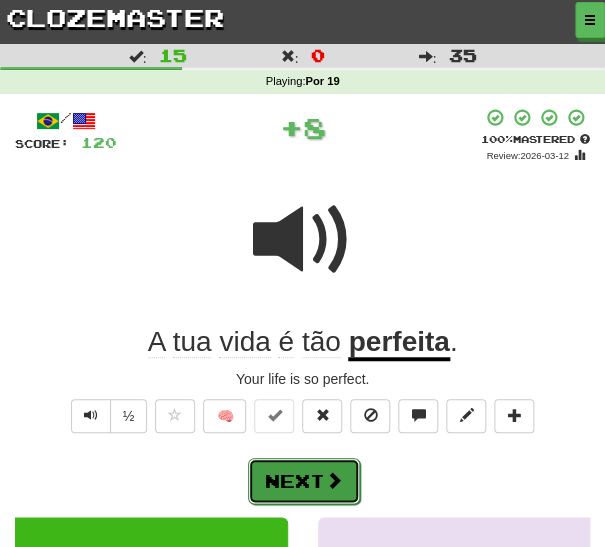 click on "Next" at bounding box center [304, 481] 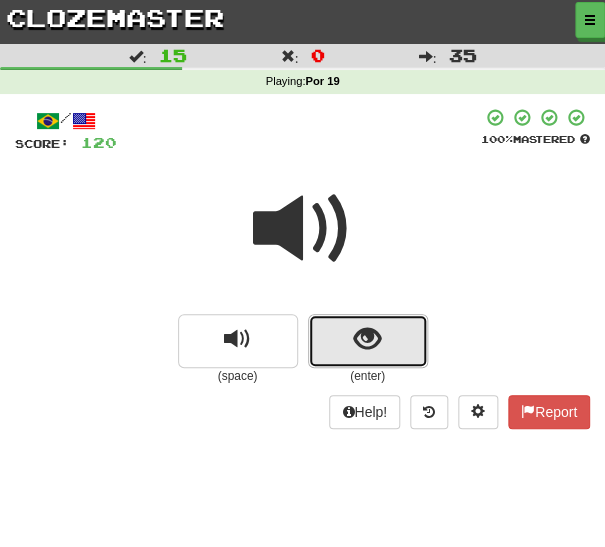 click at bounding box center [367, 339] 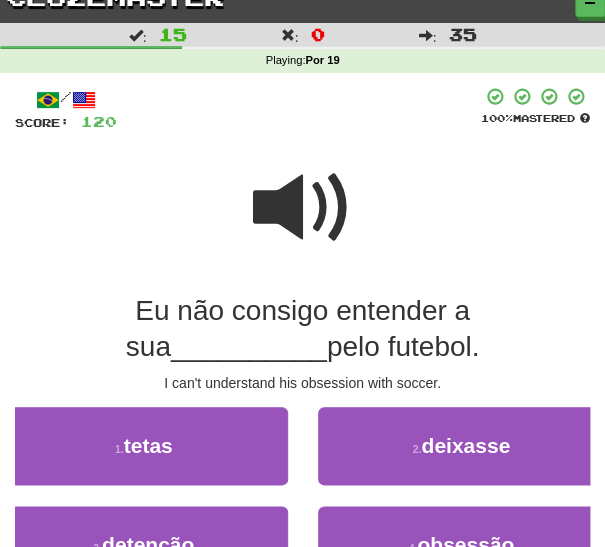 scroll, scrollTop: 36, scrollLeft: 0, axis: vertical 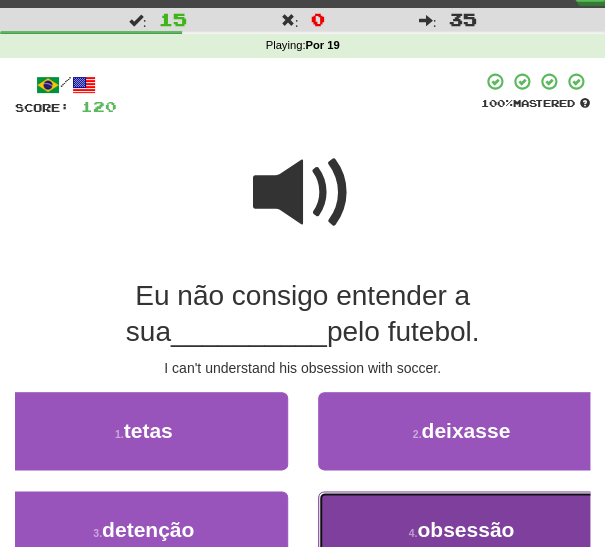 click on "4 ." at bounding box center (412, 533) 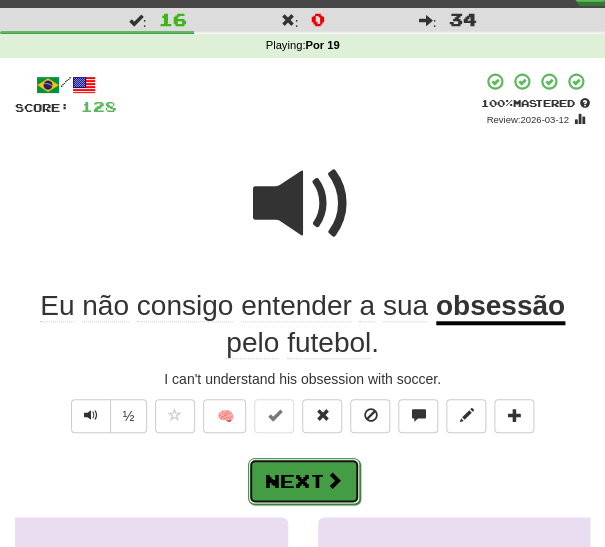 click on "Next" at bounding box center [304, 481] 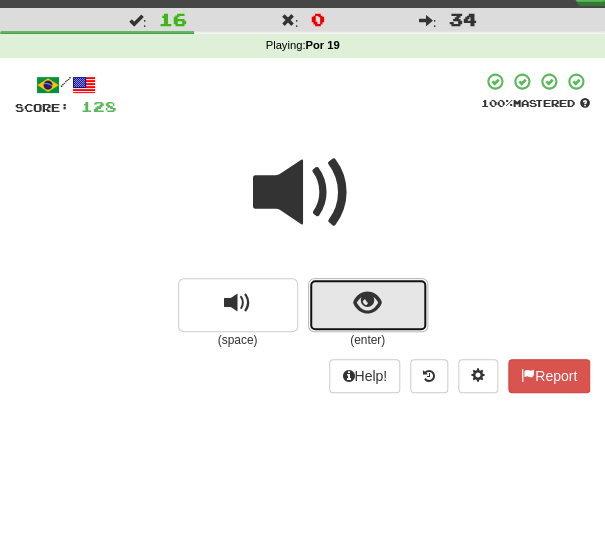 click at bounding box center [368, 305] 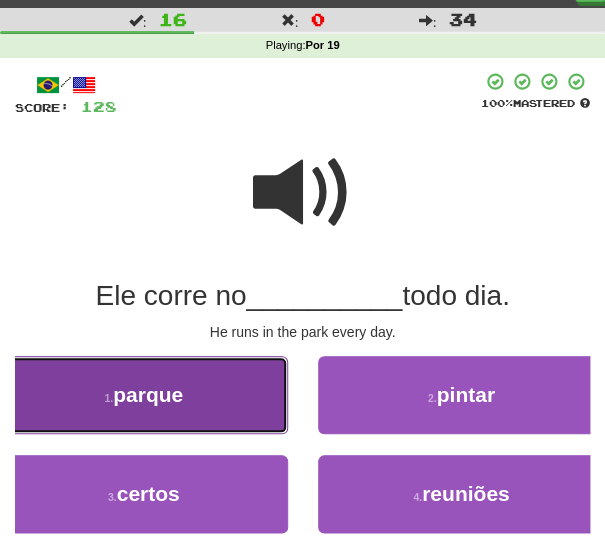 click on "1 .  parque" at bounding box center (144, 395) 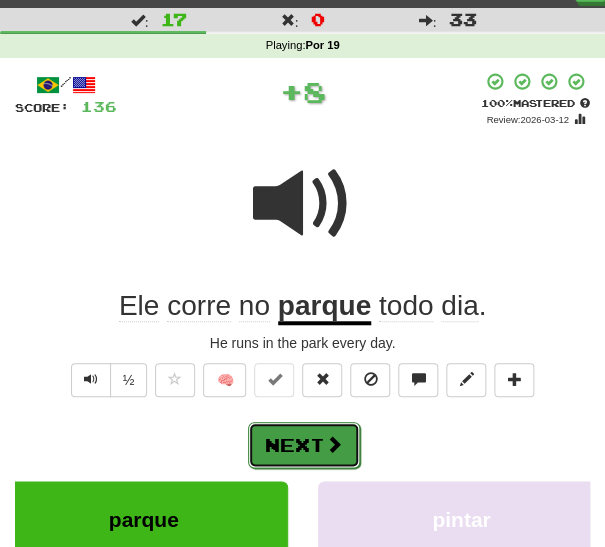 click on "Next" at bounding box center [304, 445] 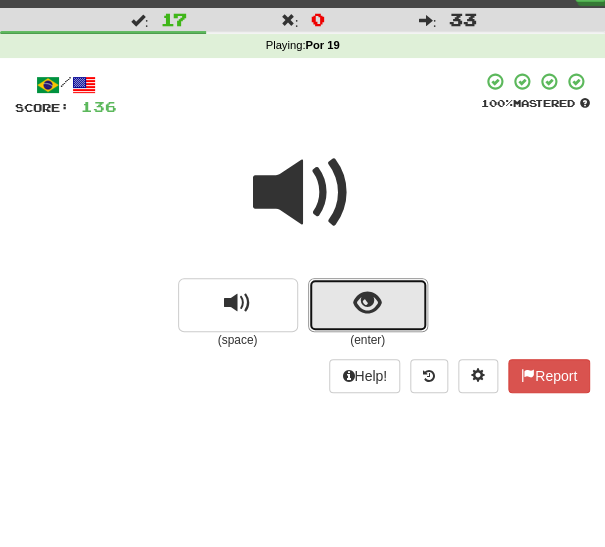 click at bounding box center [368, 305] 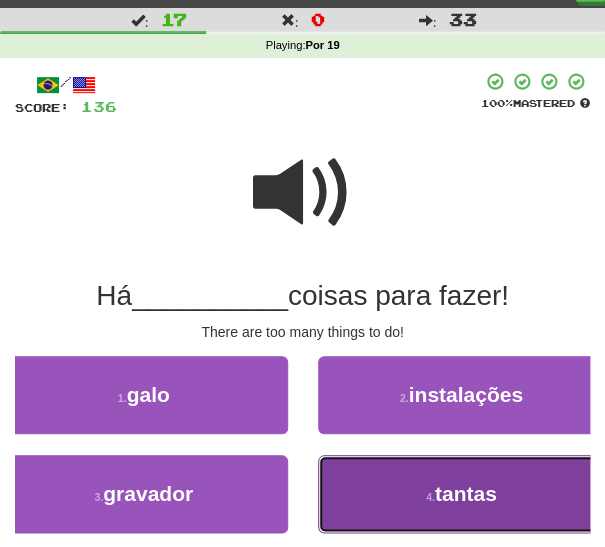 click on "4 .  tantas" at bounding box center [462, 494] 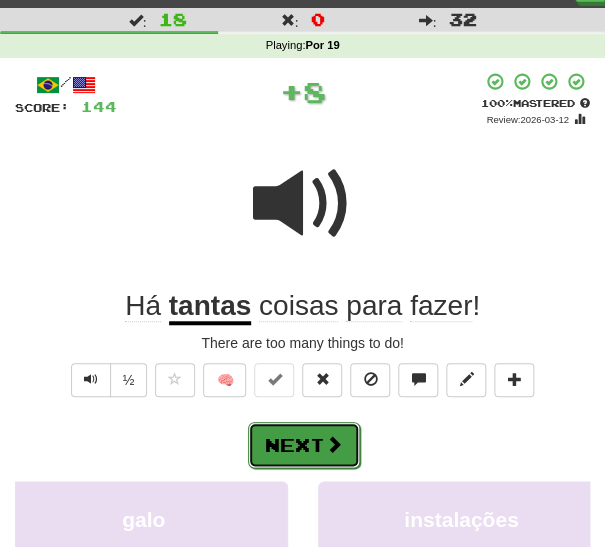 click on "Next" at bounding box center (304, 445) 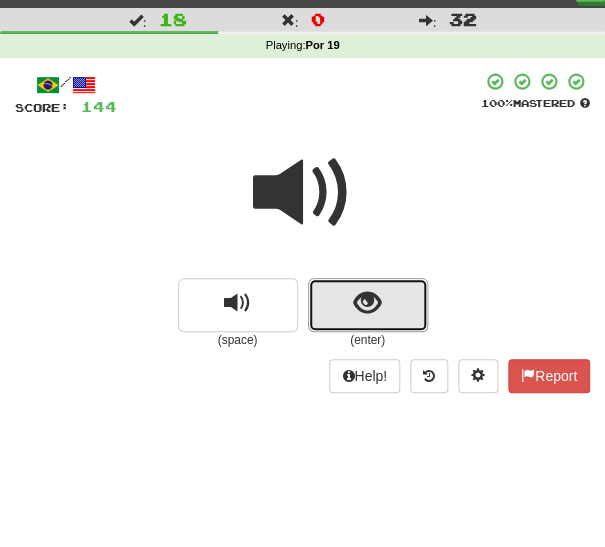 drag, startPoint x: 332, startPoint y: 308, endPoint x: 301, endPoint y: 347, distance: 49.819675 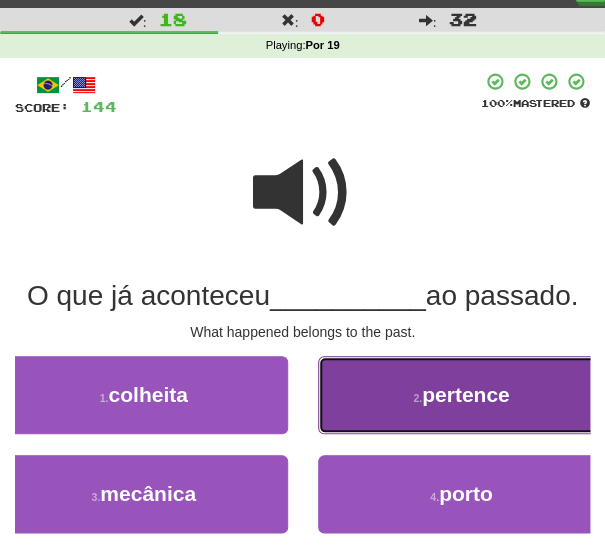 click on "2 .  pertence" at bounding box center (462, 395) 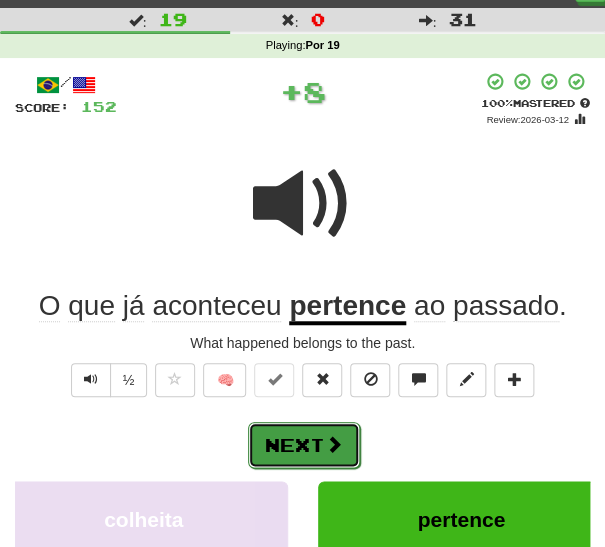 click at bounding box center (334, 444) 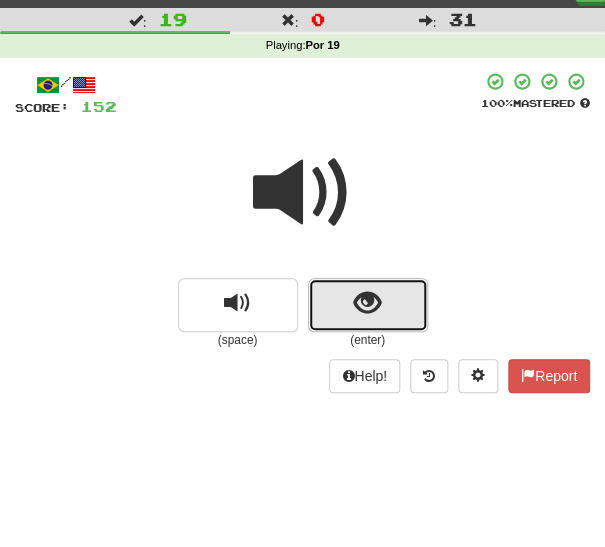 click at bounding box center [368, 305] 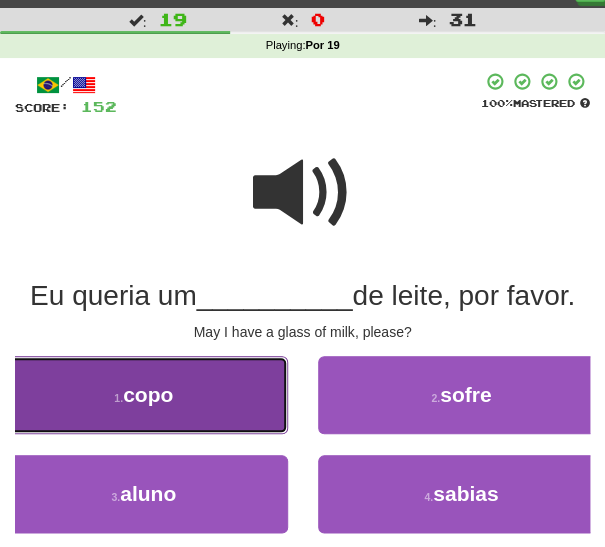 click on "1 .  copo" at bounding box center (144, 395) 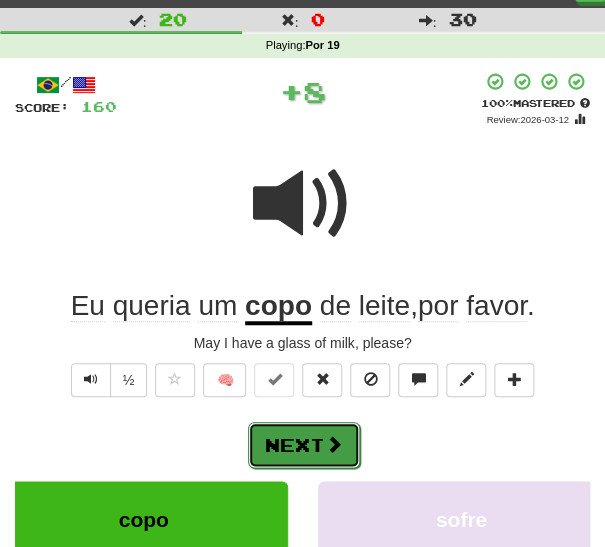 click on "Next" at bounding box center (304, 445) 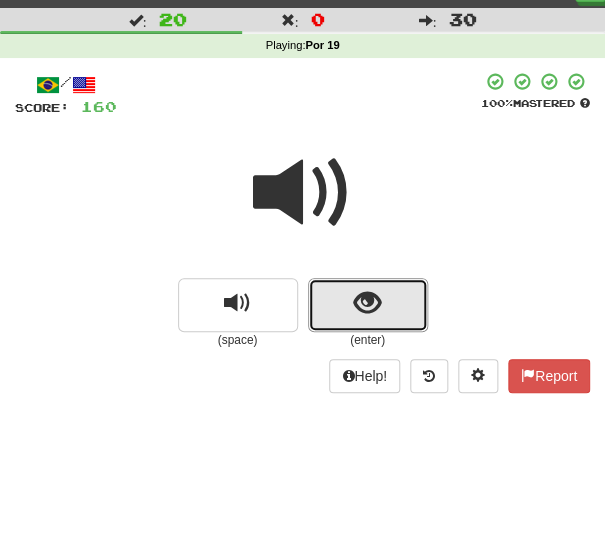 drag, startPoint x: 360, startPoint y: 302, endPoint x: 346, endPoint y: 320, distance: 22.803509 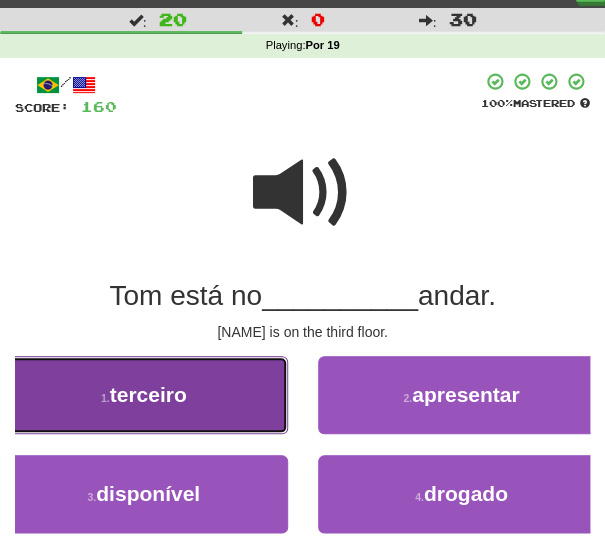 click on "1 .  terceiro" at bounding box center (144, 395) 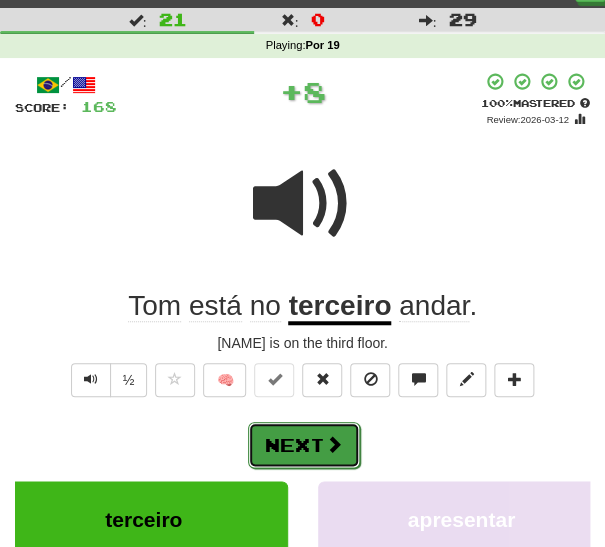 click on "Next" at bounding box center (304, 445) 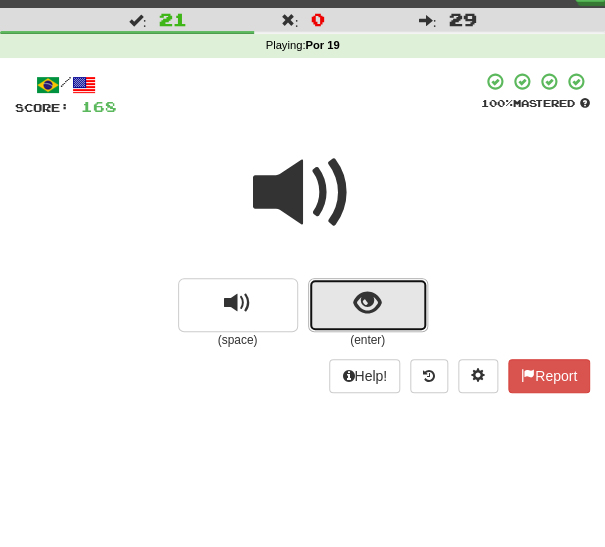 click at bounding box center (367, 303) 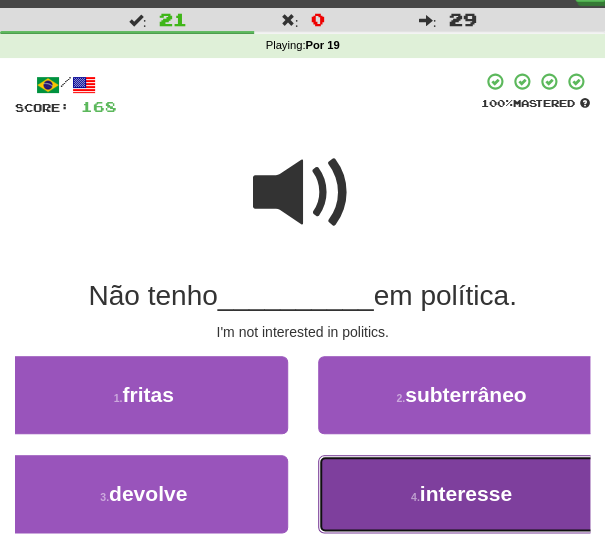 click on "4 .  interesse" at bounding box center [462, 494] 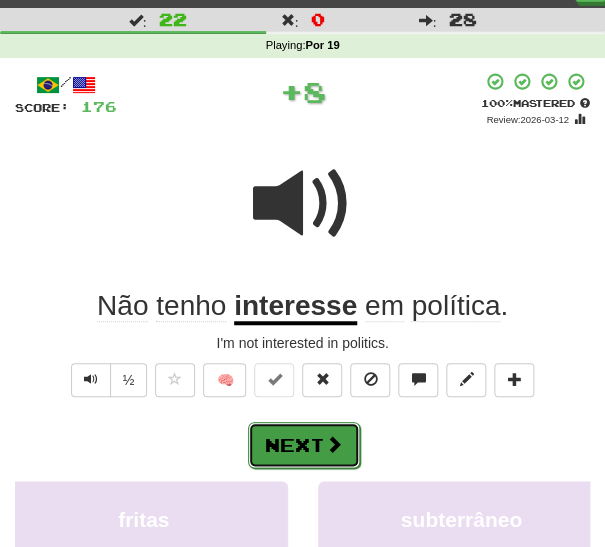 click on "Next" at bounding box center (304, 445) 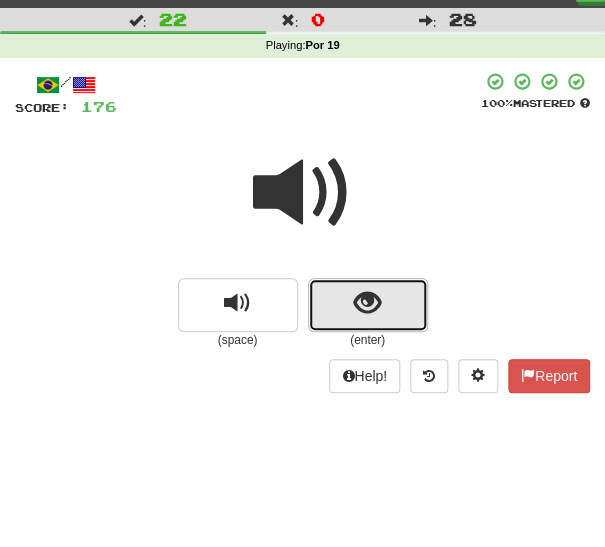 click at bounding box center (368, 305) 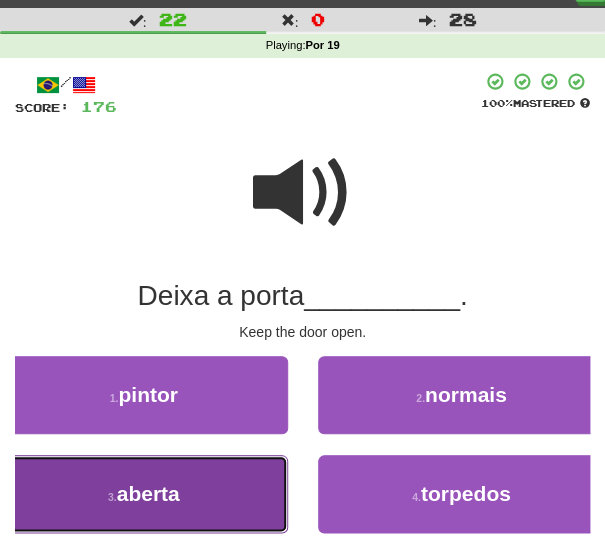 click on "3 .  aberta" at bounding box center (144, 494) 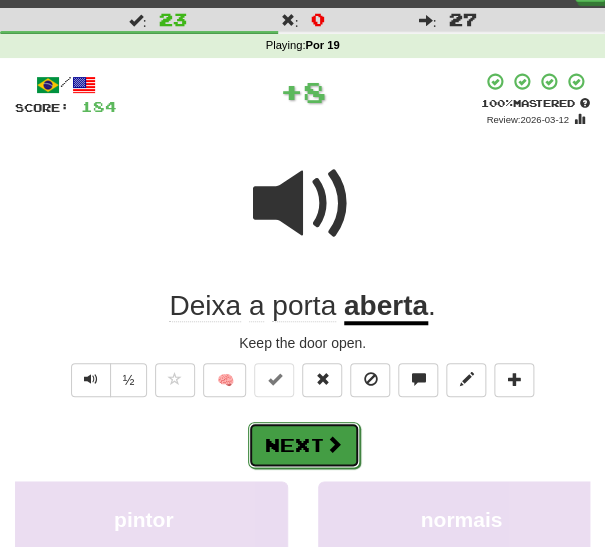 click at bounding box center [334, 444] 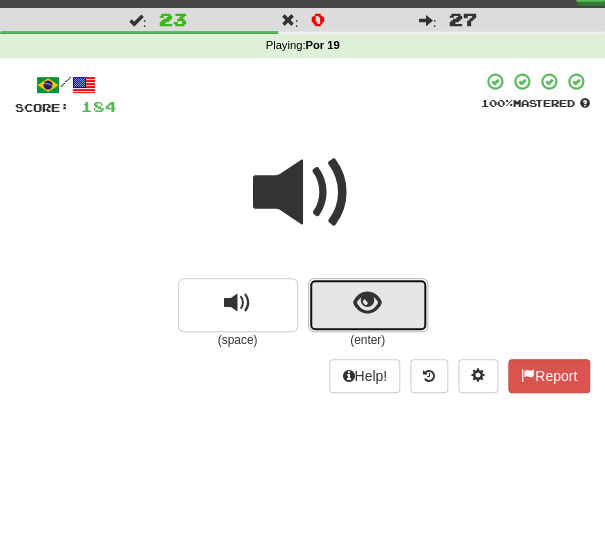 click at bounding box center [368, 305] 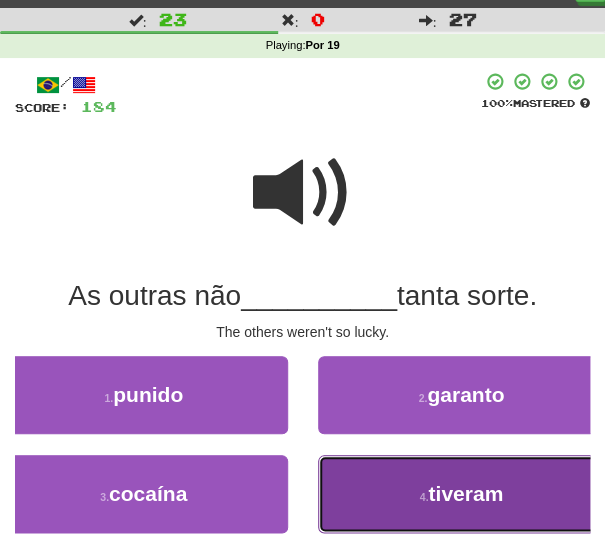 click on "4 .  tiveram" at bounding box center [462, 494] 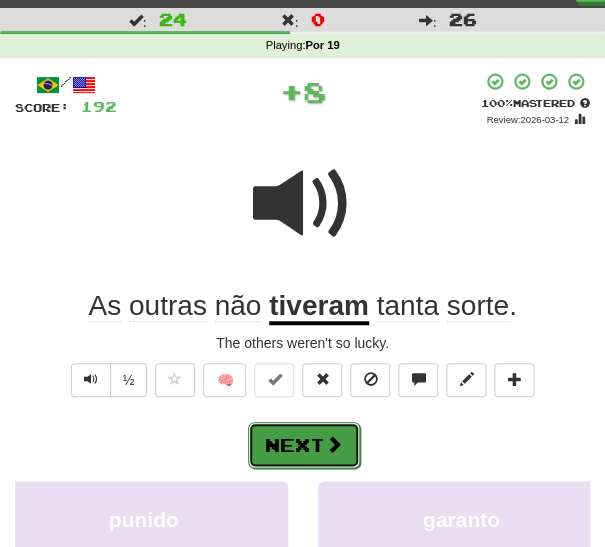 click on "Next" at bounding box center (304, 445) 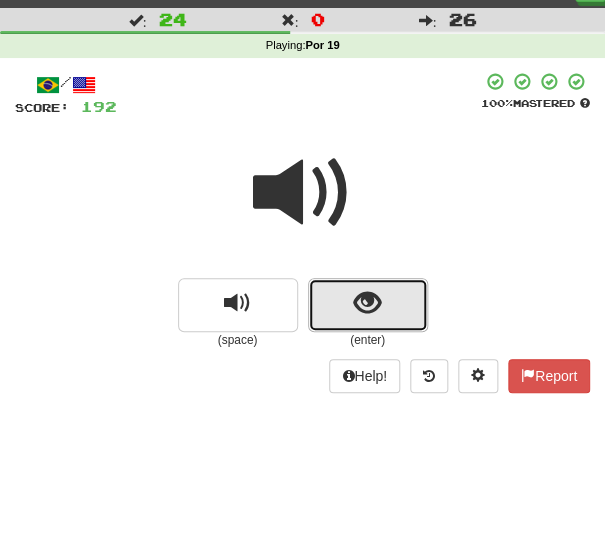 click at bounding box center [367, 303] 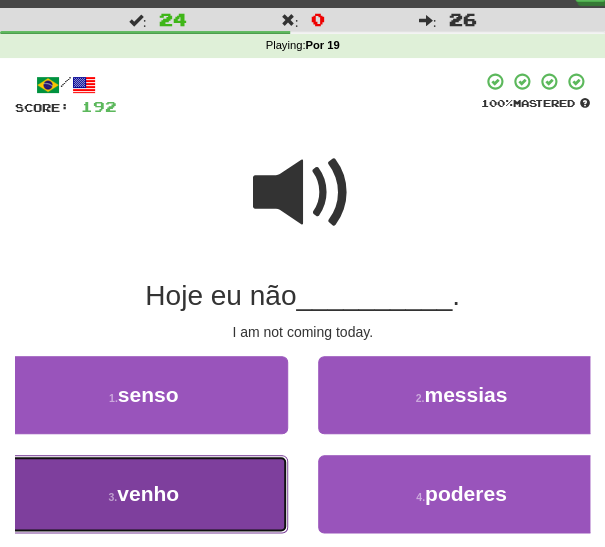 click on "venho" at bounding box center [148, 493] 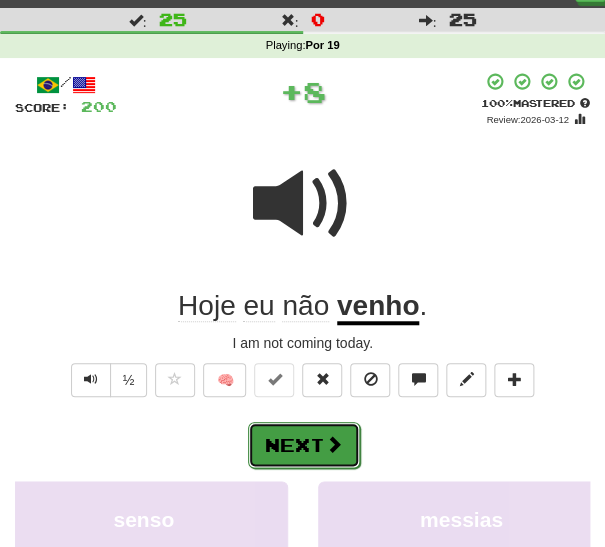 click on "Next" at bounding box center [304, 445] 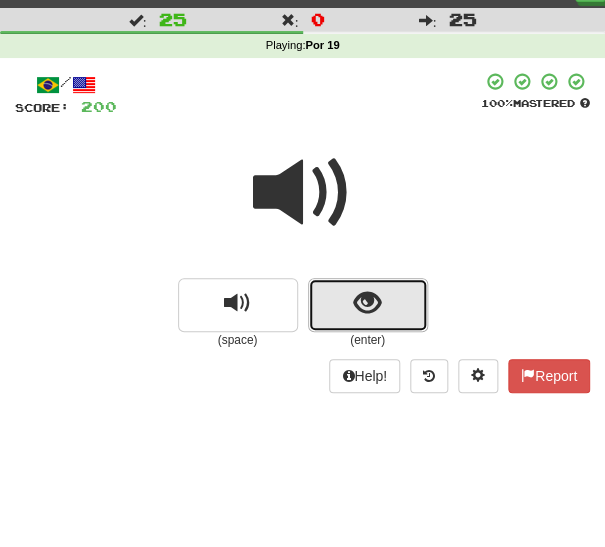 click at bounding box center [368, 305] 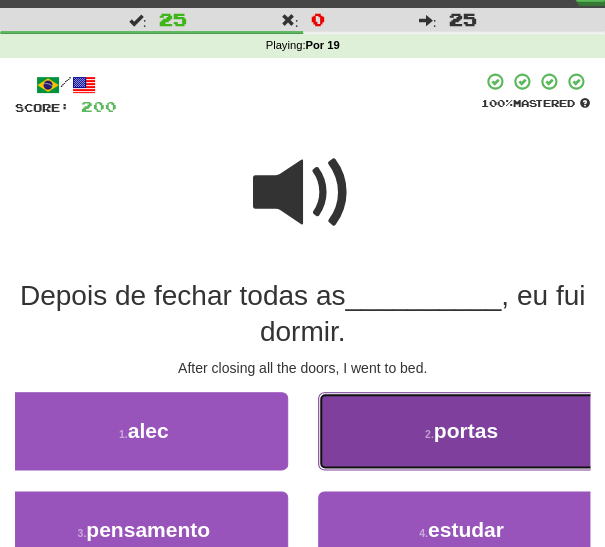 click on "2 .  portas" at bounding box center (462, 431) 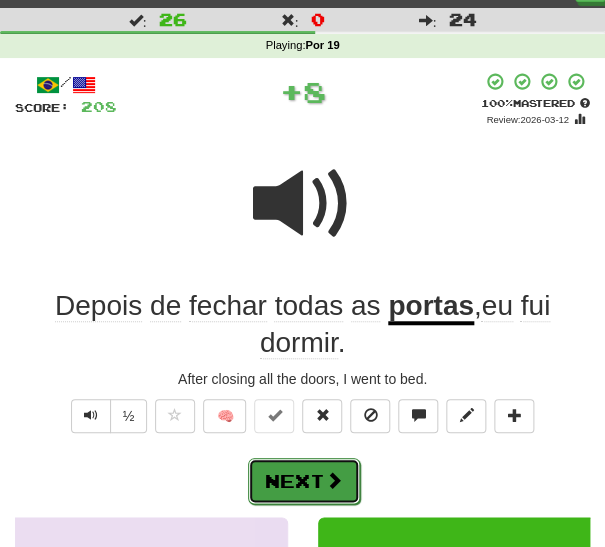 click on "Next" at bounding box center (304, 481) 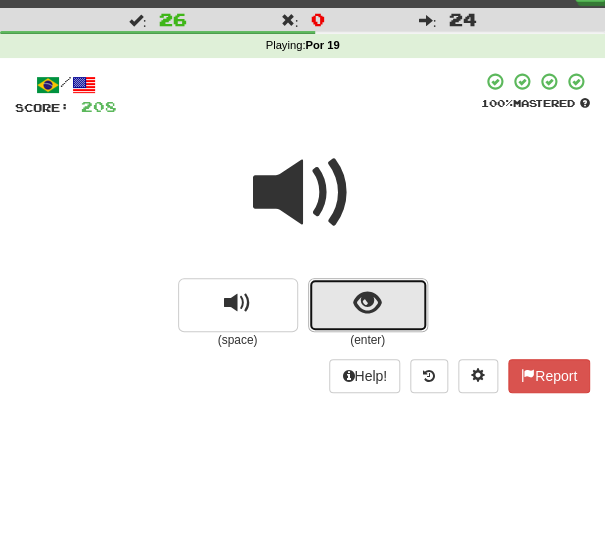 click at bounding box center [368, 305] 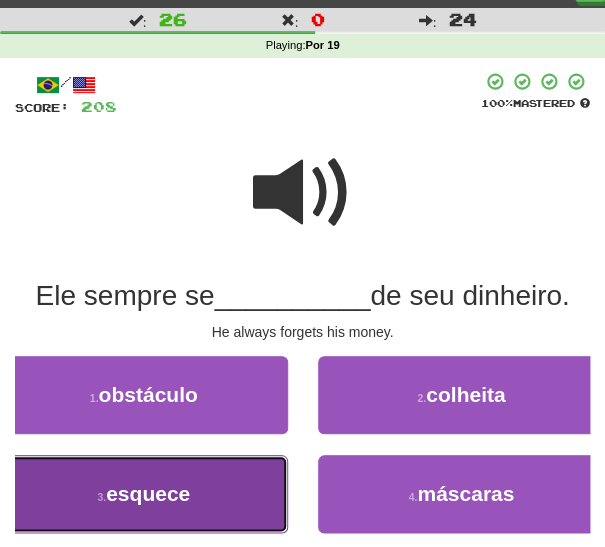 click on "3 .  esquece" at bounding box center [144, 494] 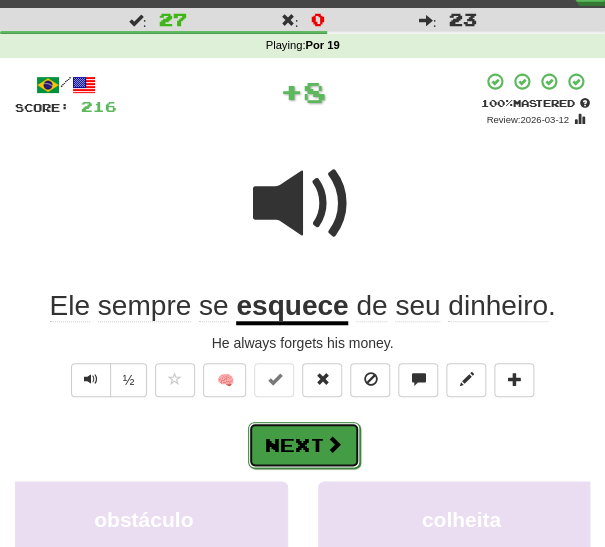 click on "Next" at bounding box center (304, 445) 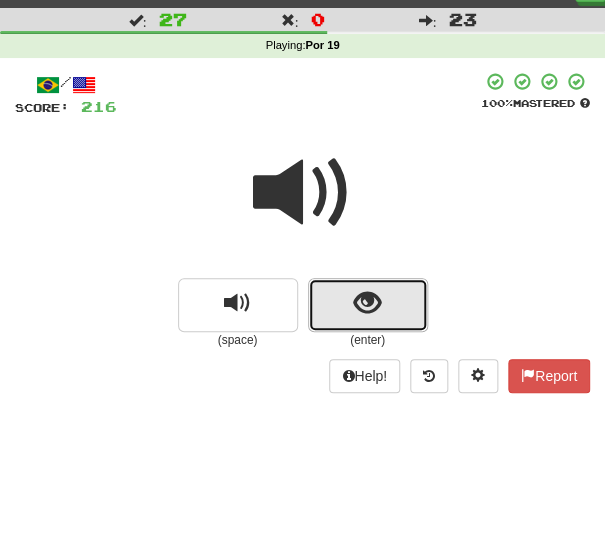 click at bounding box center [368, 305] 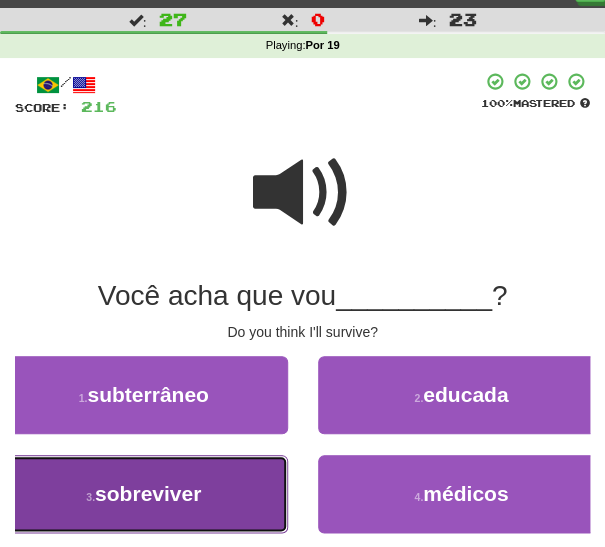 click on "3 .  sobreviver" at bounding box center (144, 494) 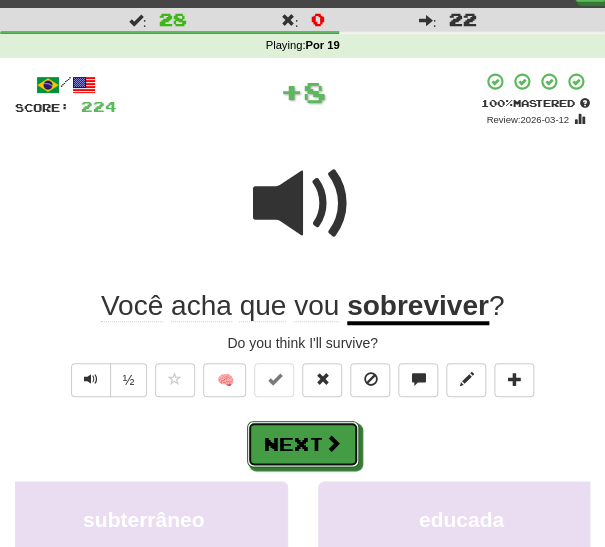 click on "Next" at bounding box center [303, 444] 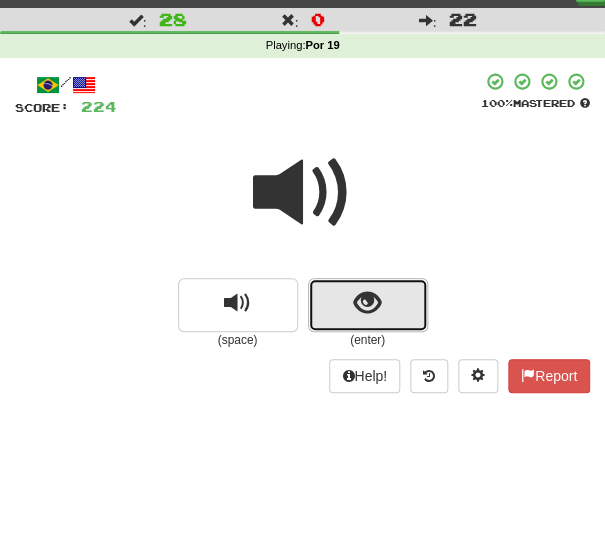 click at bounding box center (368, 305) 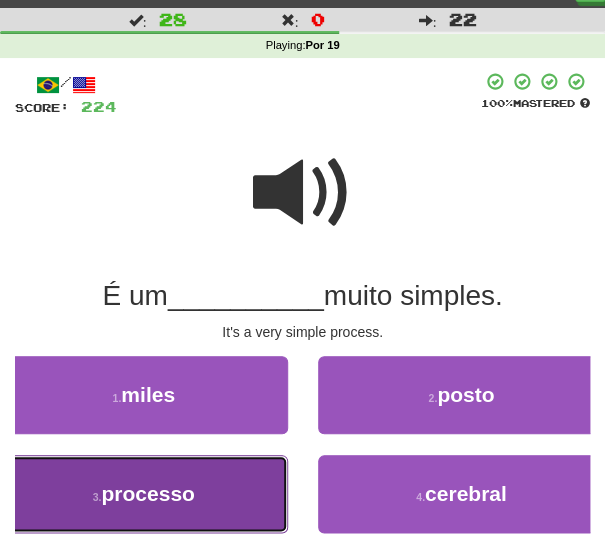 click on "3 .  processo" at bounding box center [144, 494] 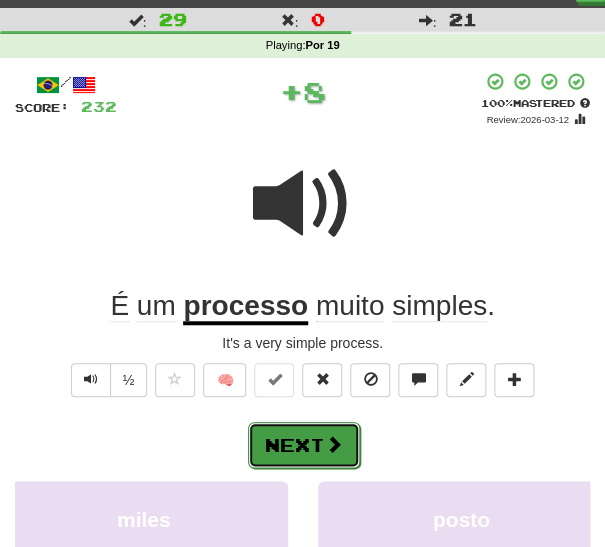 click on "Next" at bounding box center [304, 445] 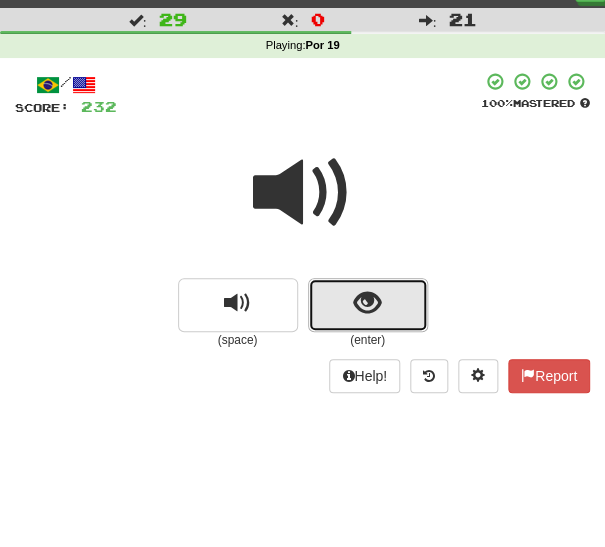 click at bounding box center (368, 305) 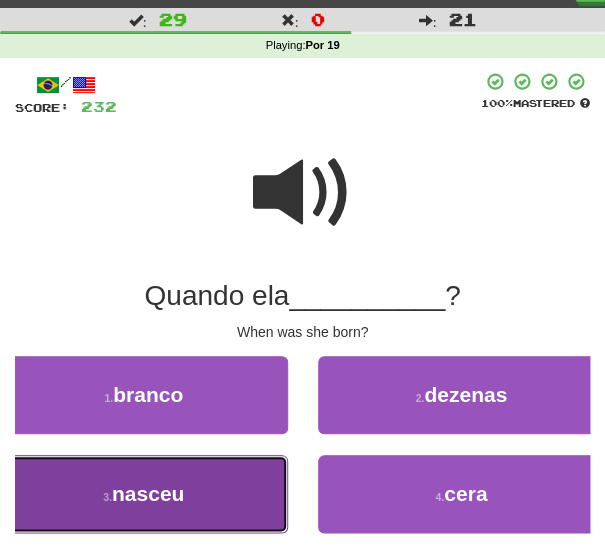 click on "3 .  nasceu" at bounding box center [144, 494] 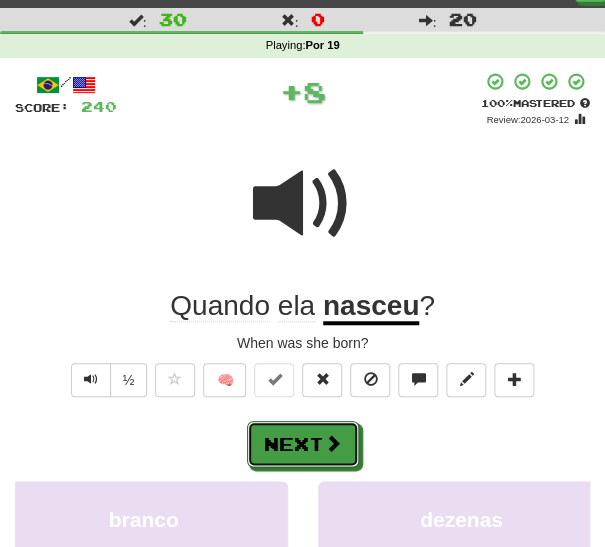 click on "Next" at bounding box center (303, 444) 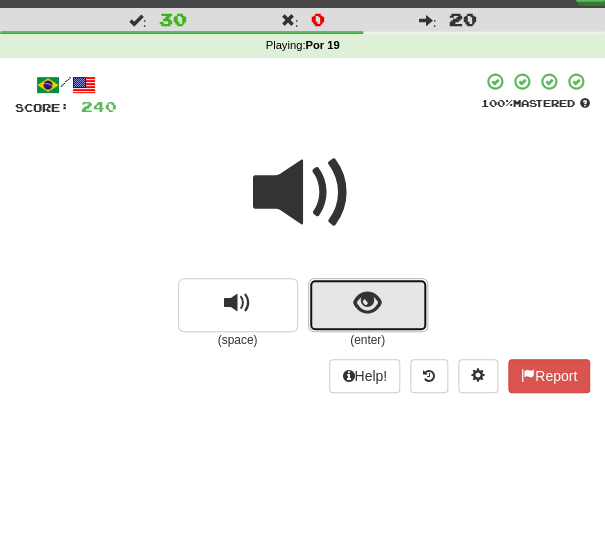 click at bounding box center (367, 303) 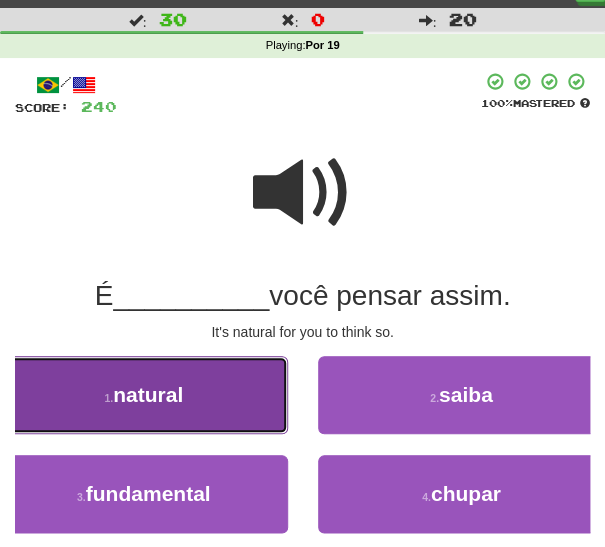 click on "1 .  natural" at bounding box center [144, 395] 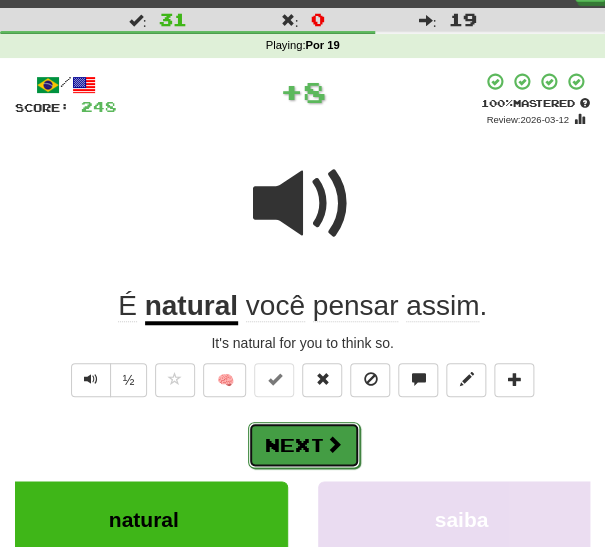 click on "Next" at bounding box center [304, 445] 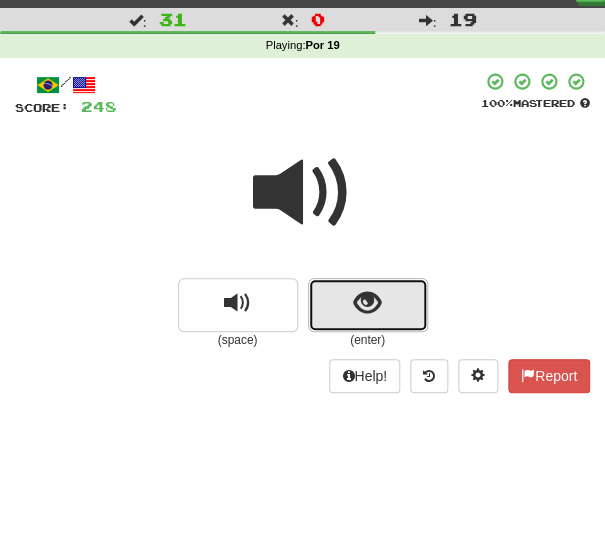 click at bounding box center (368, 305) 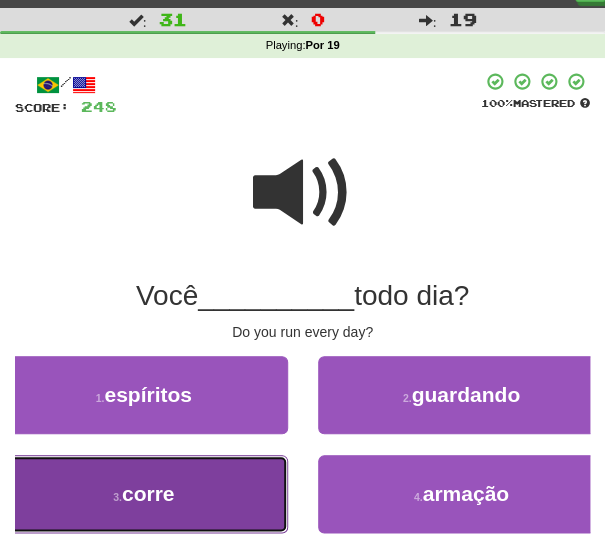 click on "3 .  corre" at bounding box center [144, 494] 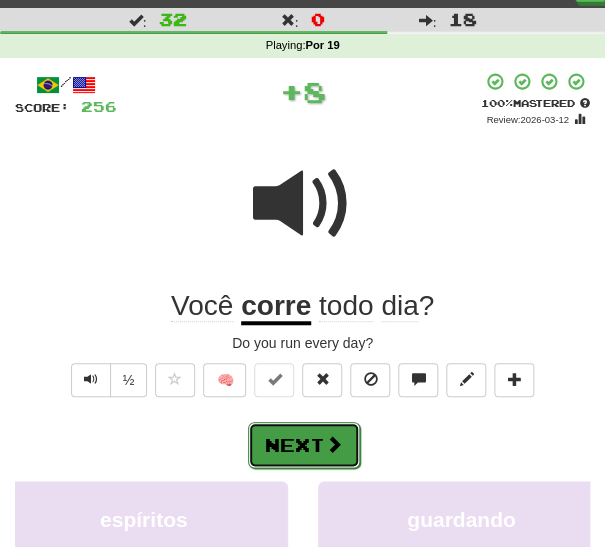 click on "Next" at bounding box center (304, 445) 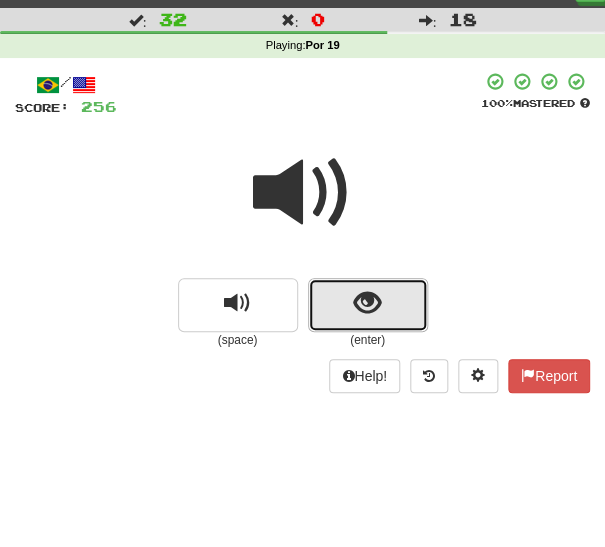 click at bounding box center (368, 305) 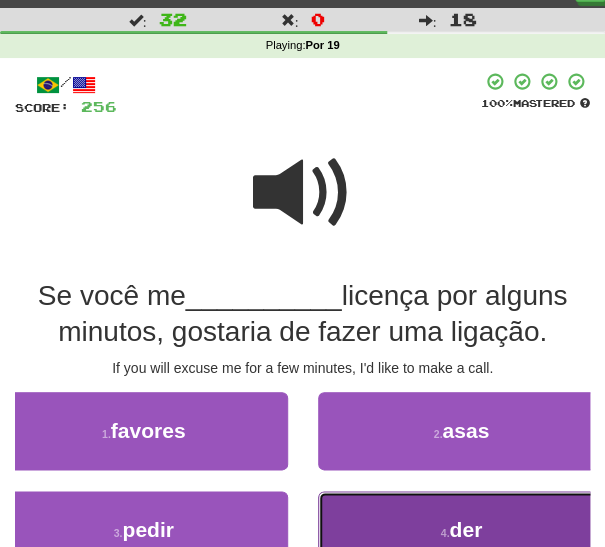 click on "4 .  der" at bounding box center [462, 530] 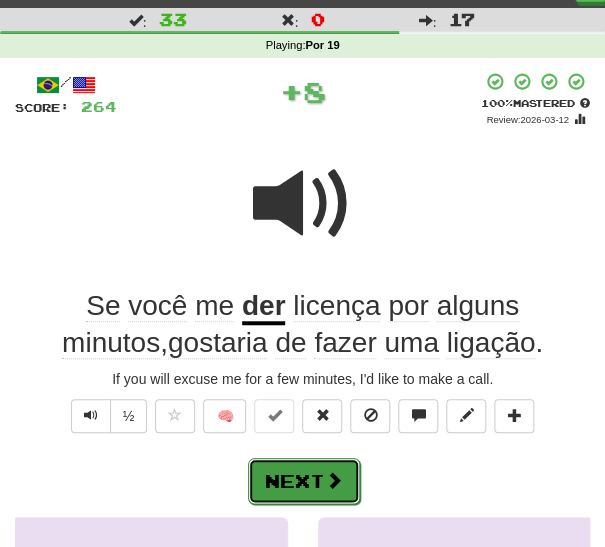click on "Next" at bounding box center (304, 481) 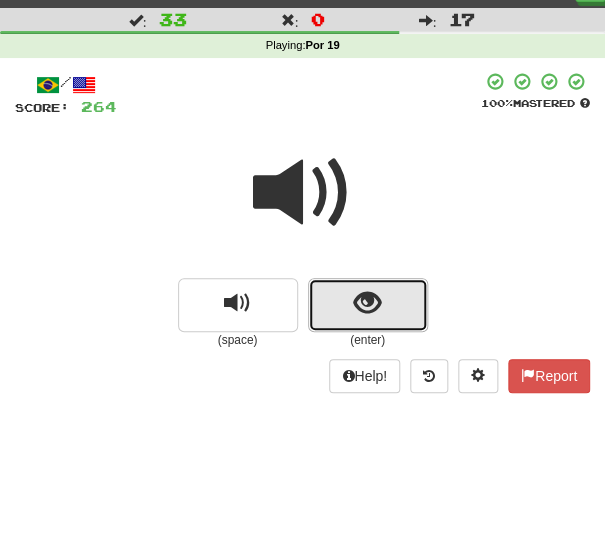 click at bounding box center (368, 305) 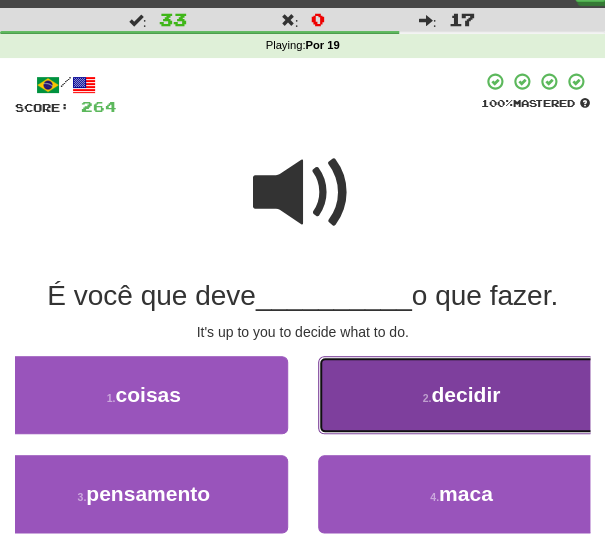 click on "2 .  decidir" at bounding box center (462, 395) 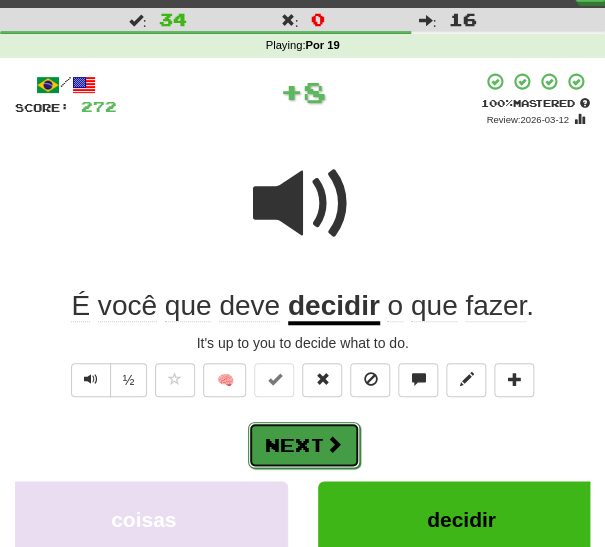 click at bounding box center [334, 444] 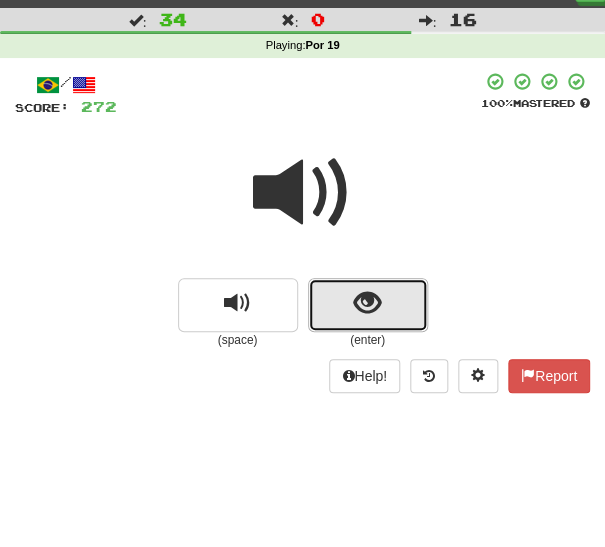 click at bounding box center (368, 305) 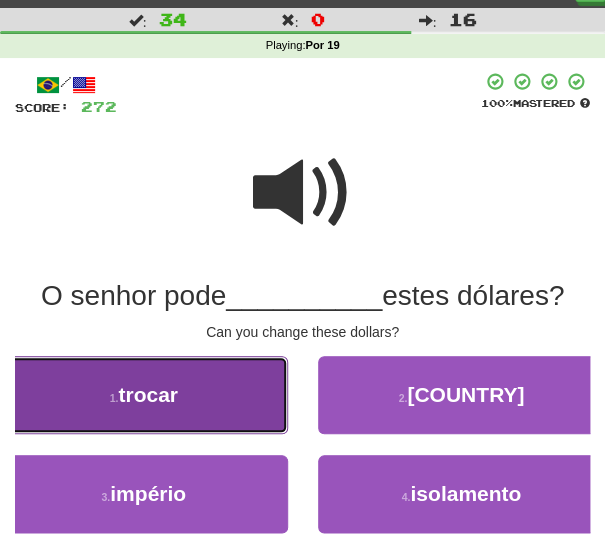 click on "1 .  trocar" at bounding box center [144, 395] 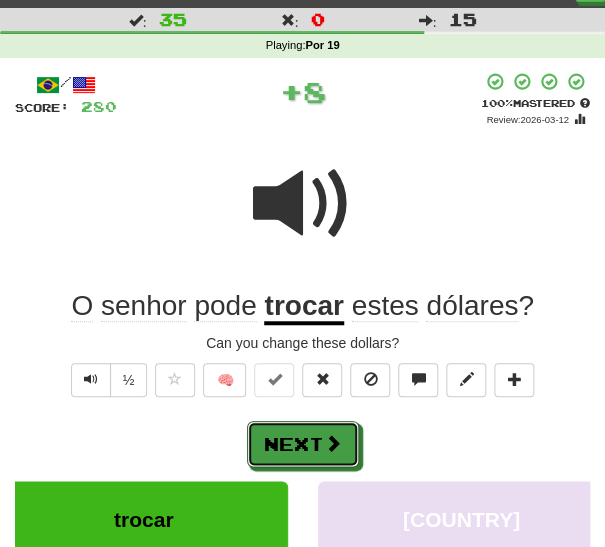 click on "Next" at bounding box center [303, 444] 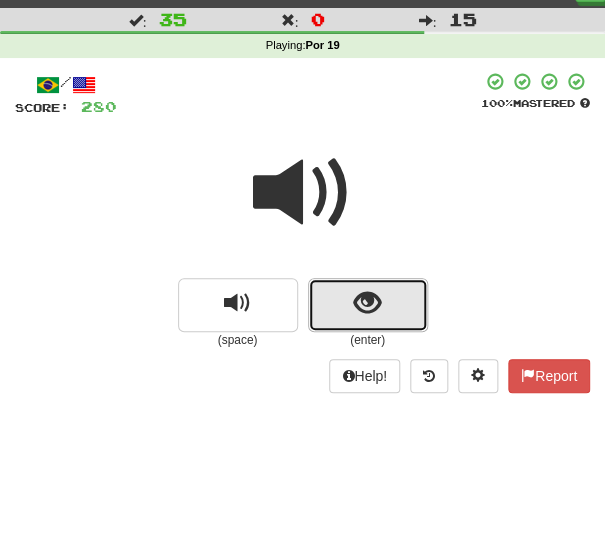 click at bounding box center (368, 305) 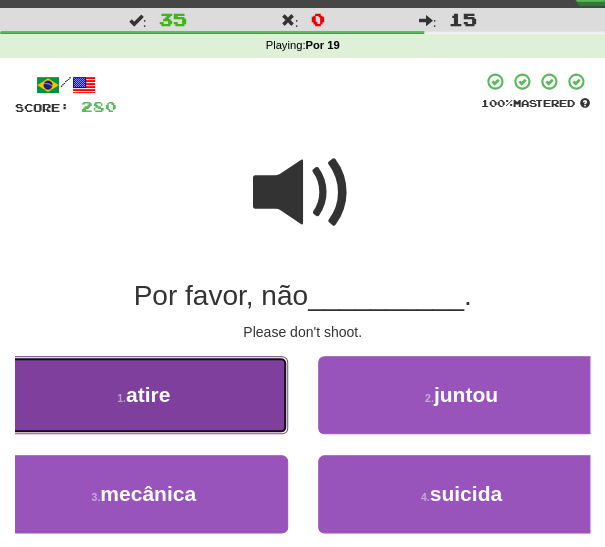 click on "1 .  atire" at bounding box center [144, 395] 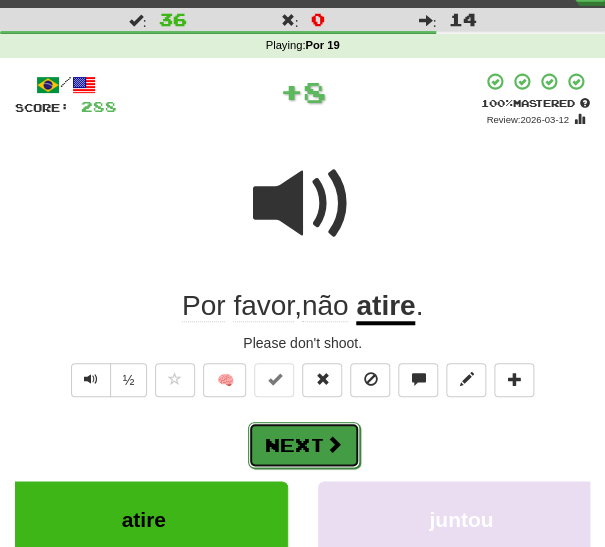 click on "Next" at bounding box center (304, 445) 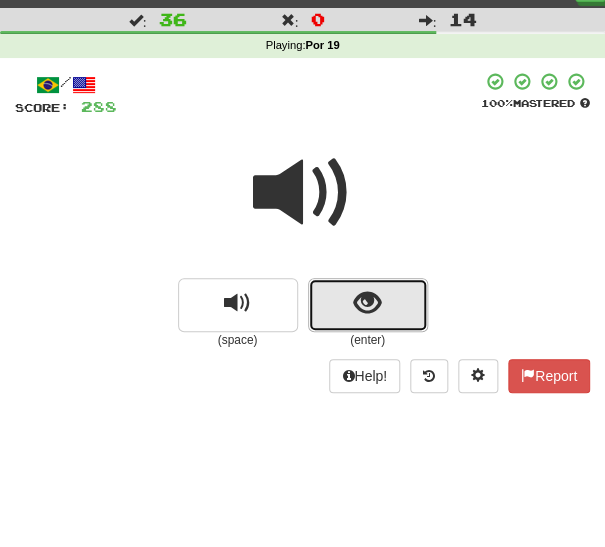 click at bounding box center (368, 305) 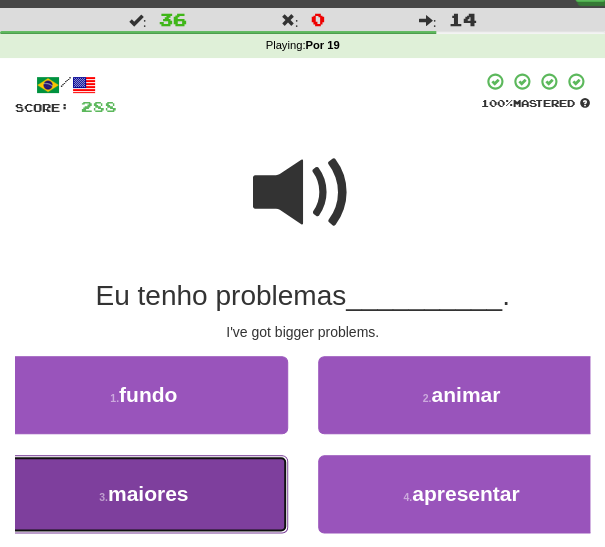 click on "3 .  maiores" at bounding box center [144, 494] 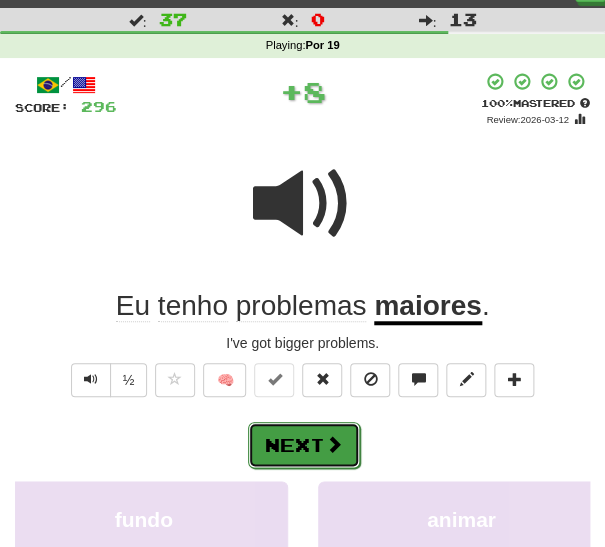 click on "Next" at bounding box center [304, 445] 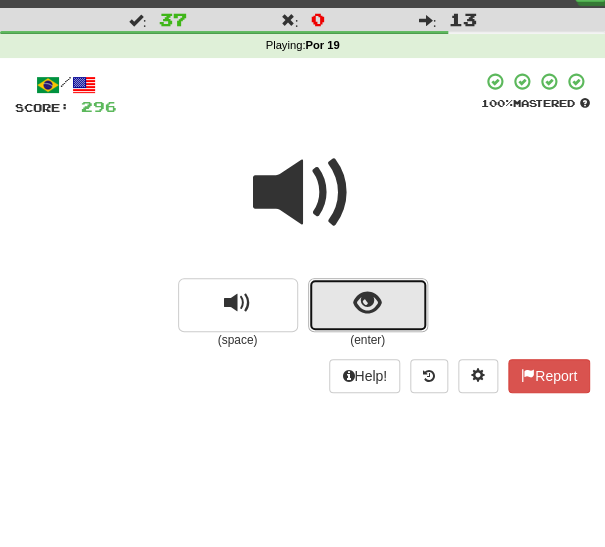 click at bounding box center (368, 305) 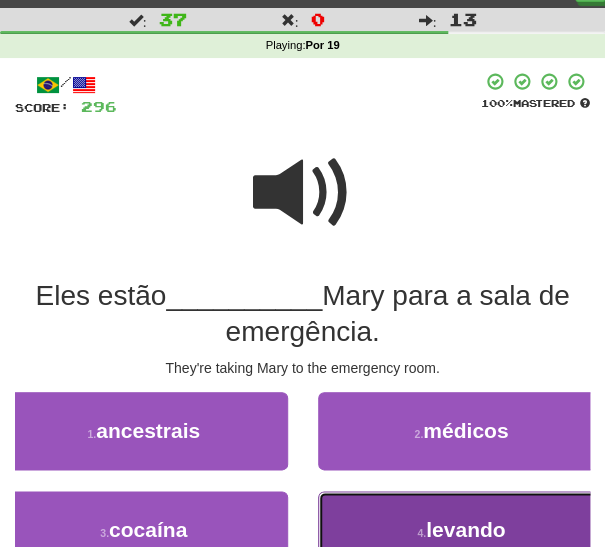 click on "4 .  levando" at bounding box center (462, 530) 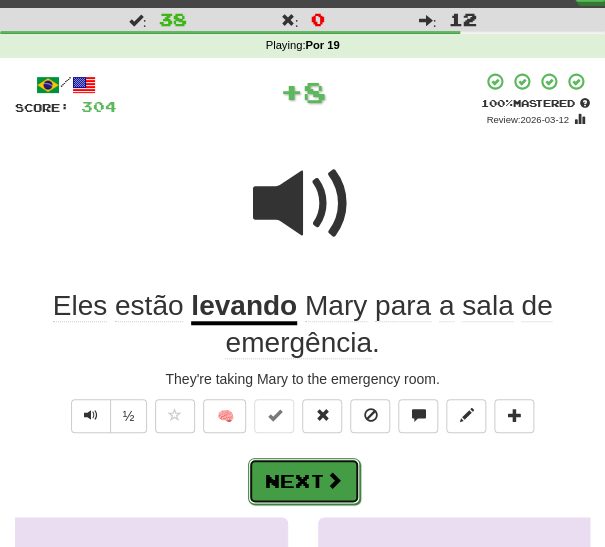click at bounding box center [334, 480] 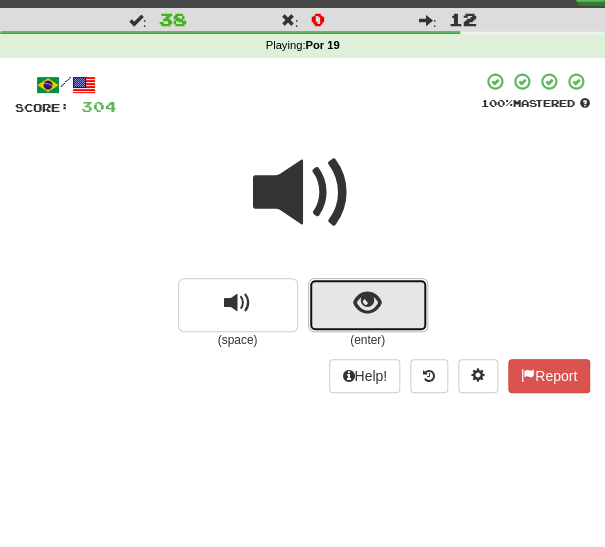 click at bounding box center [368, 305] 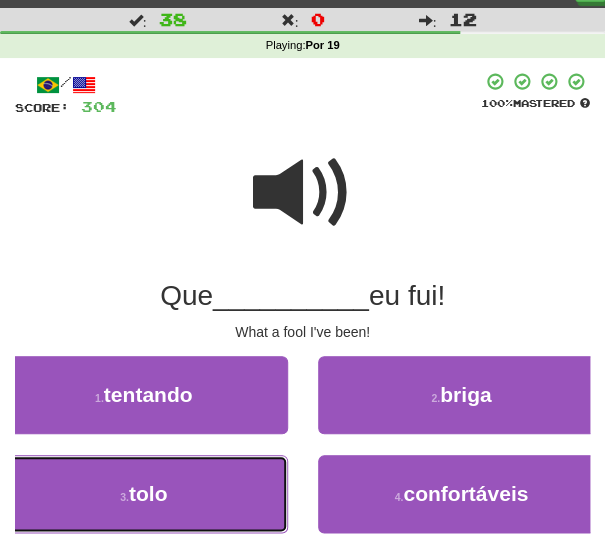 drag, startPoint x: 219, startPoint y: 484, endPoint x: 249, endPoint y: 465, distance: 35.510563 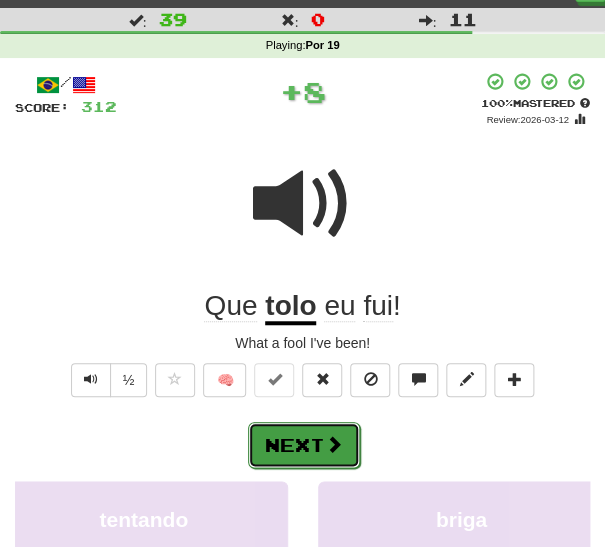 click on "Next" at bounding box center (304, 445) 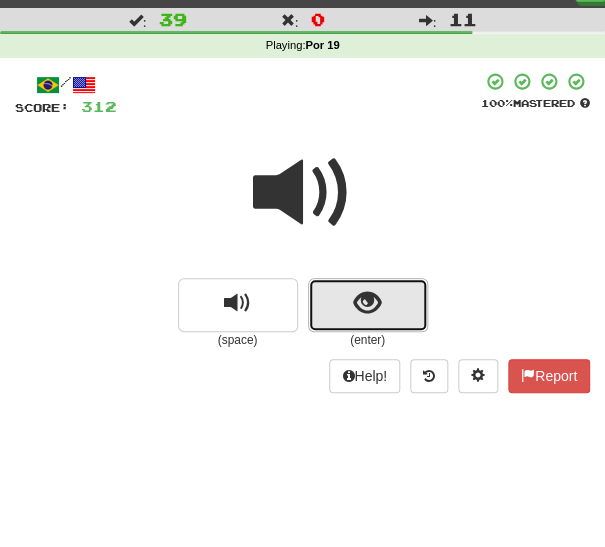 click at bounding box center (368, 305) 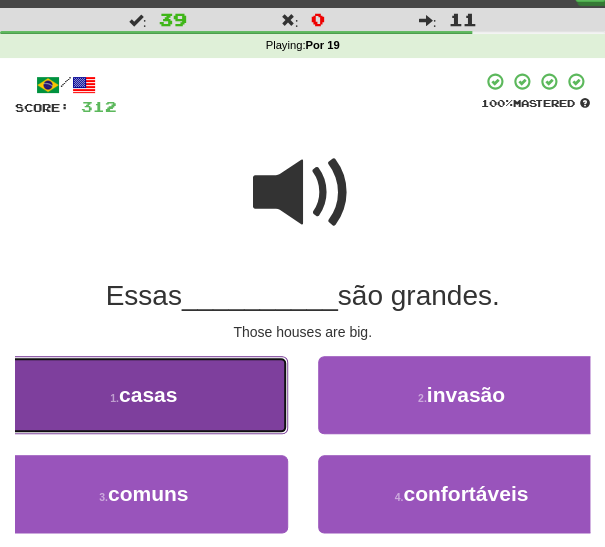 click on "casas" at bounding box center (148, 394) 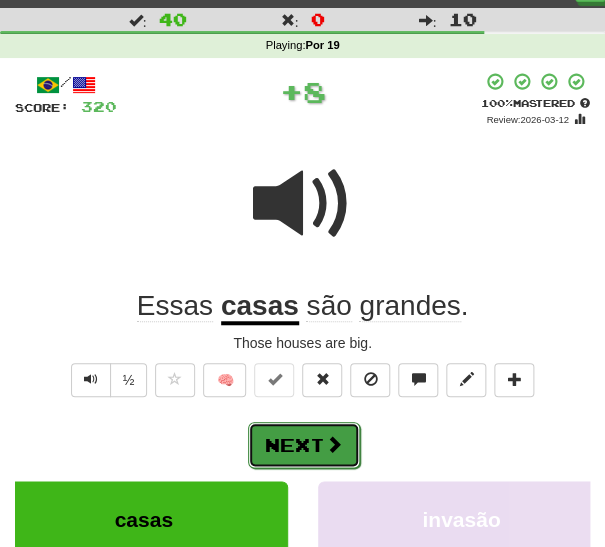 click on "Next" at bounding box center [304, 445] 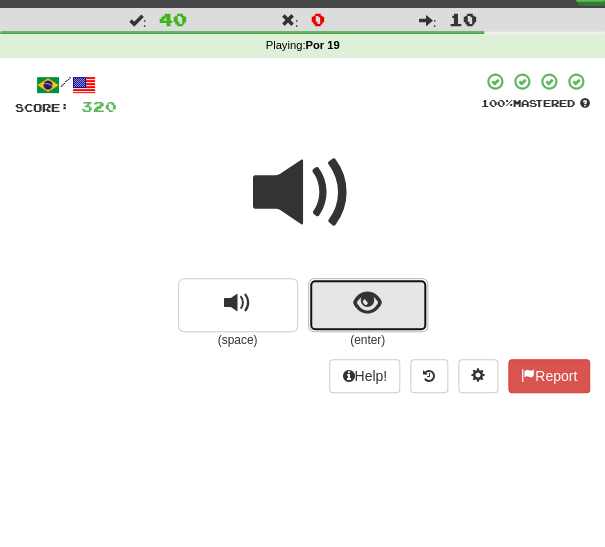 click at bounding box center [367, 303] 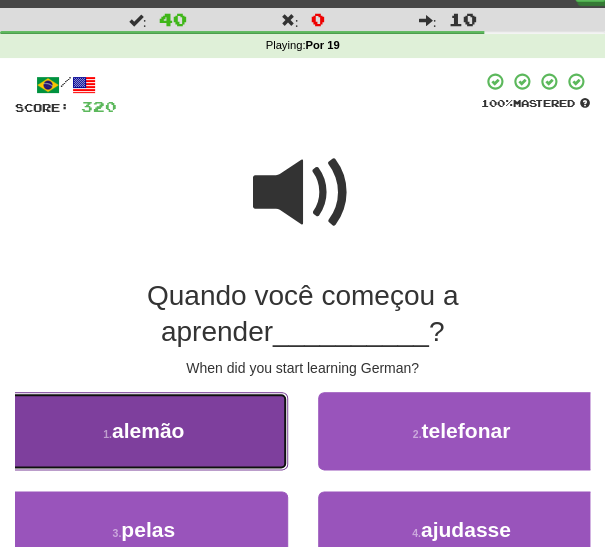click on "alemão" at bounding box center [148, 430] 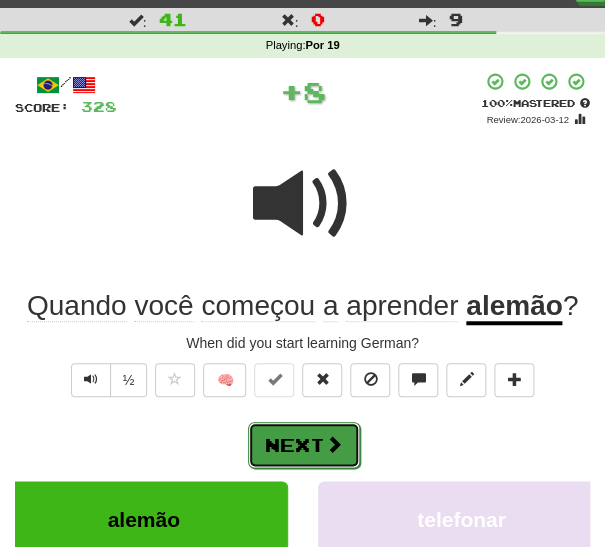 click on "Next" at bounding box center (304, 445) 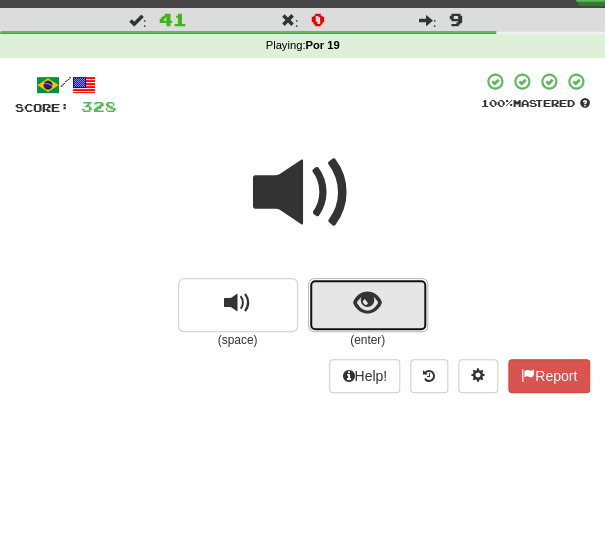 click at bounding box center (367, 303) 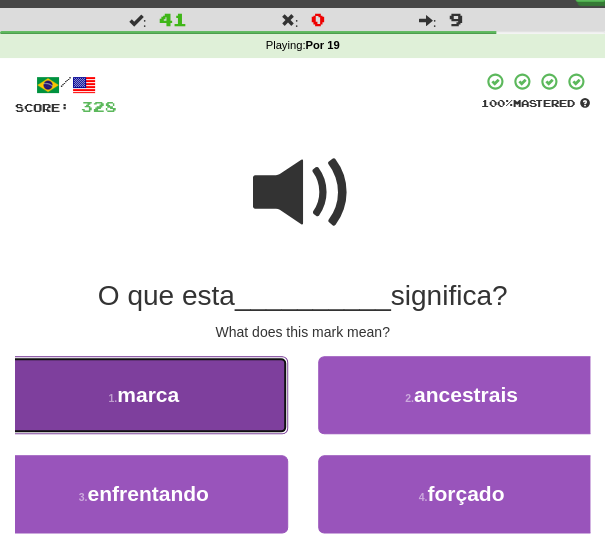 click on "1 .  marca" at bounding box center (144, 395) 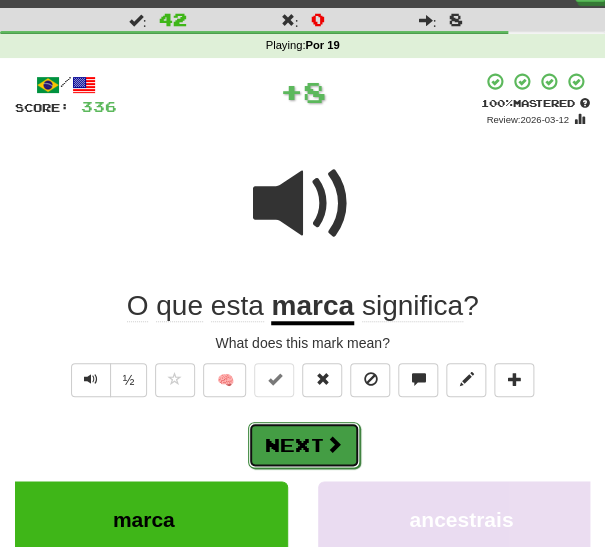 click on "Next" at bounding box center (304, 445) 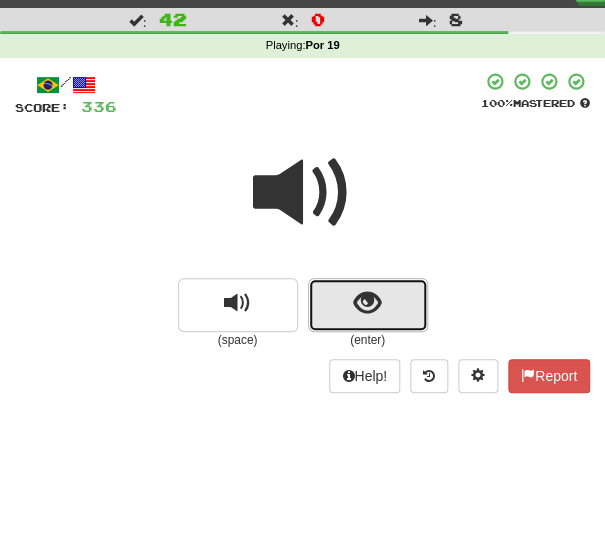 click at bounding box center [368, 305] 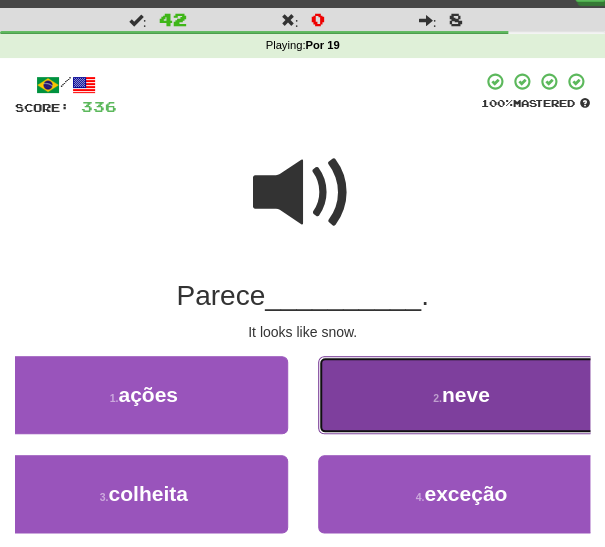 click on "2 .  neve" at bounding box center [462, 395] 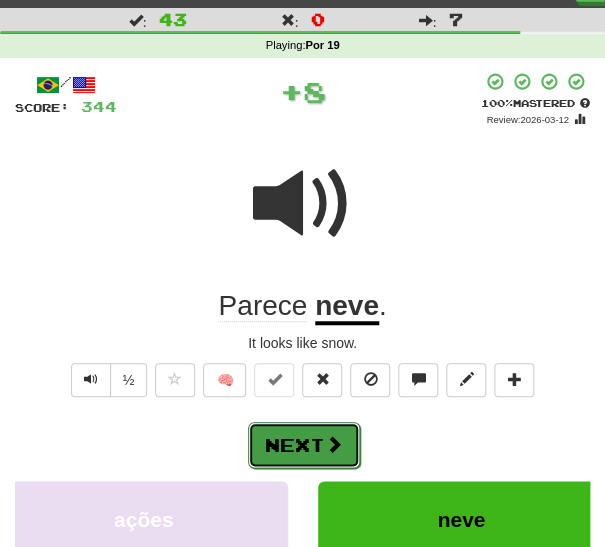 click on "Next" at bounding box center [304, 445] 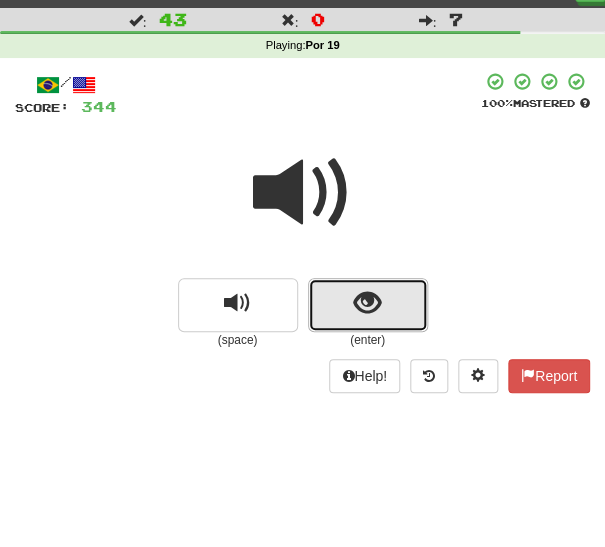 click at bounding box center [368, 305] 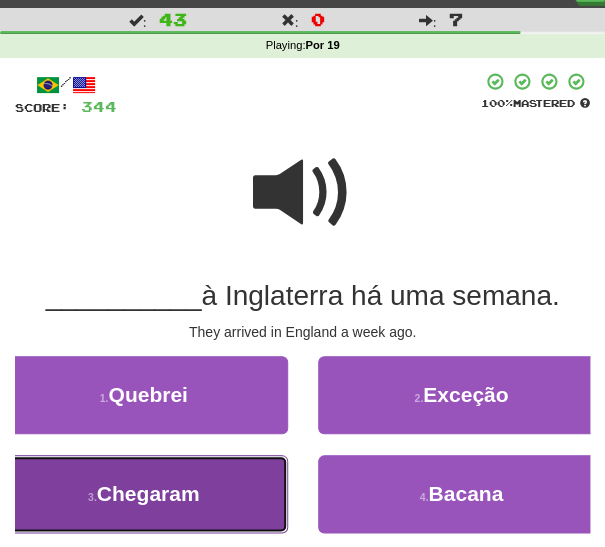 click on "3 .  Chegaram" at bounding box center [144, 494] 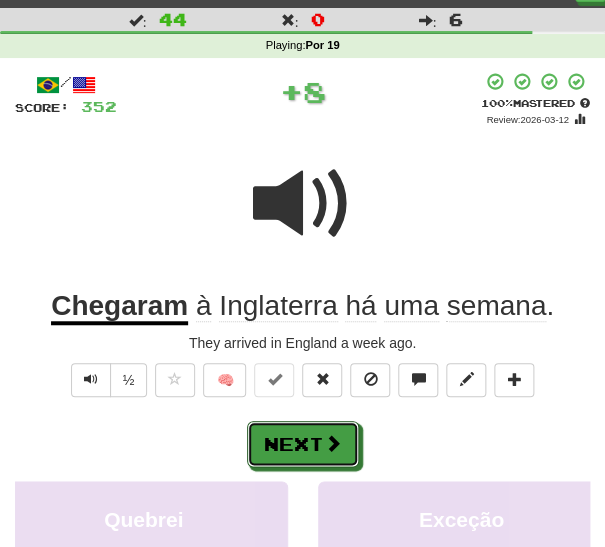 click on "Next" at bounding box center [303, 444] 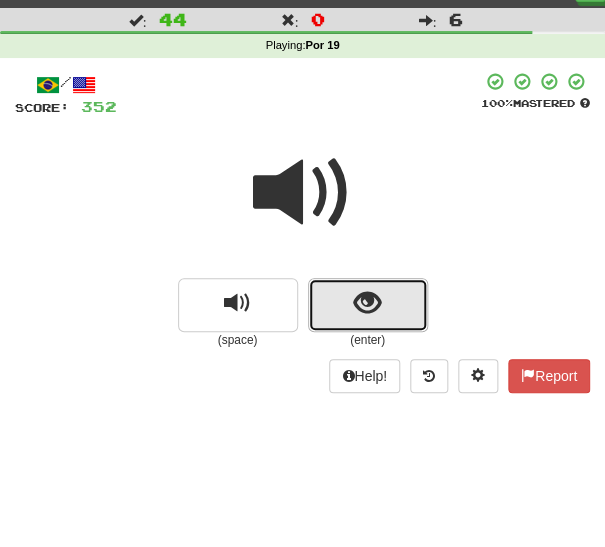 click at bounding box center [368, 305] 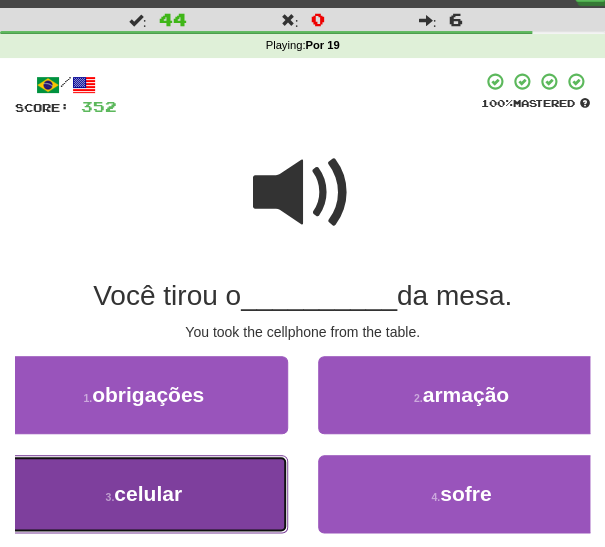 click on "3 .  celular" at bounding box center [144, 494] 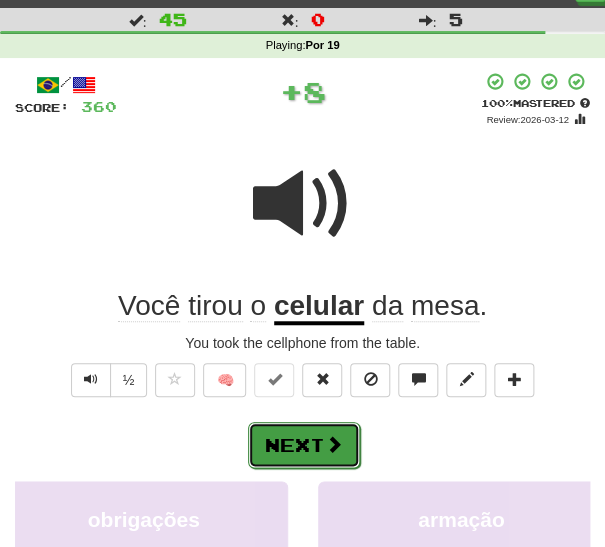 click on "Next" at bounding box center (304, 445) 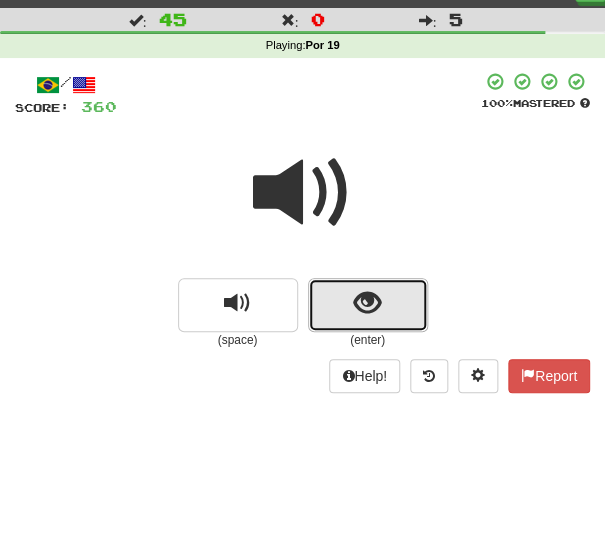 click at bounding box center [368, 305] 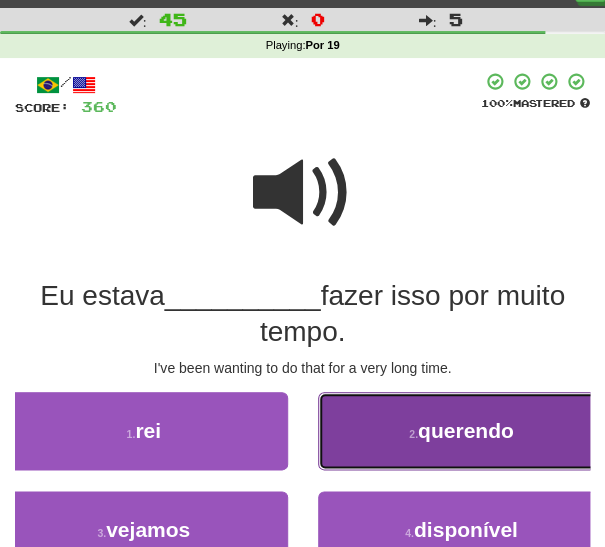 click on "2 .  querendo" at bounding box center [462, 431] 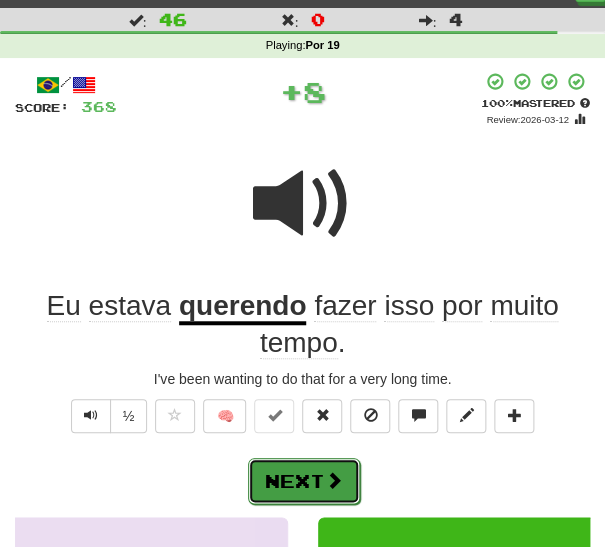 click on "Next" at bounding box center (304, 481) 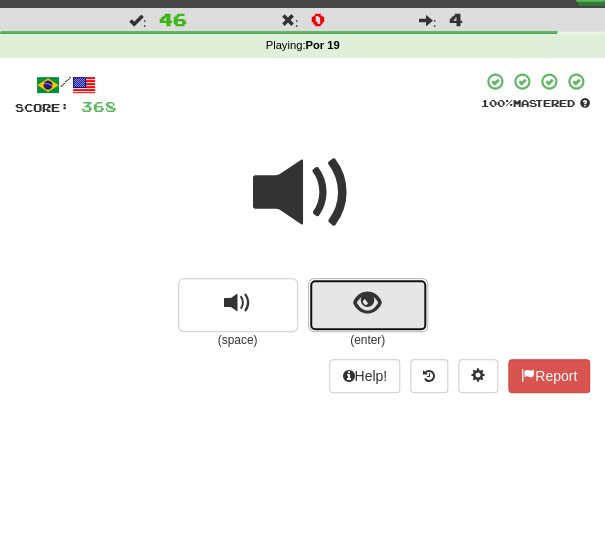 click at bounding box center (368, 305) 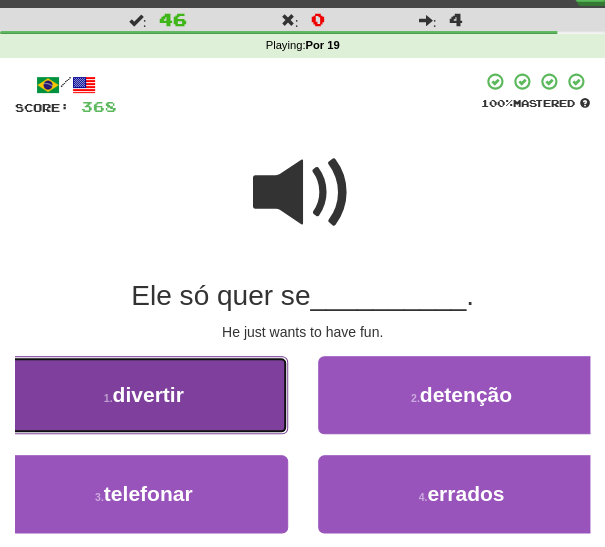 click on "1 .  divertir" at bounding box center (144, 395) 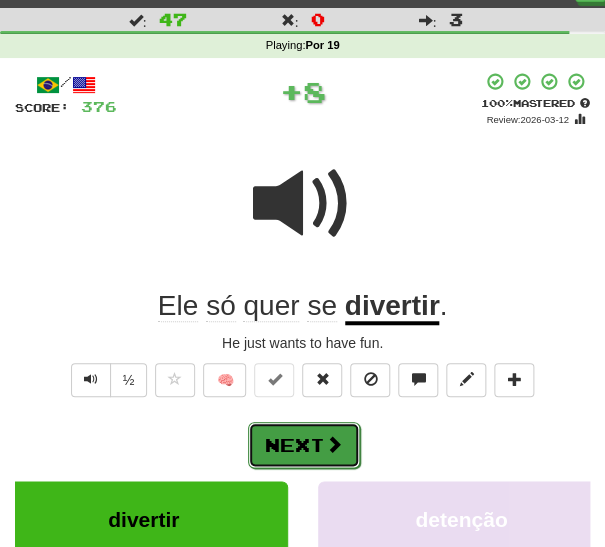 click on "Next" at bounding box center (304, 445) 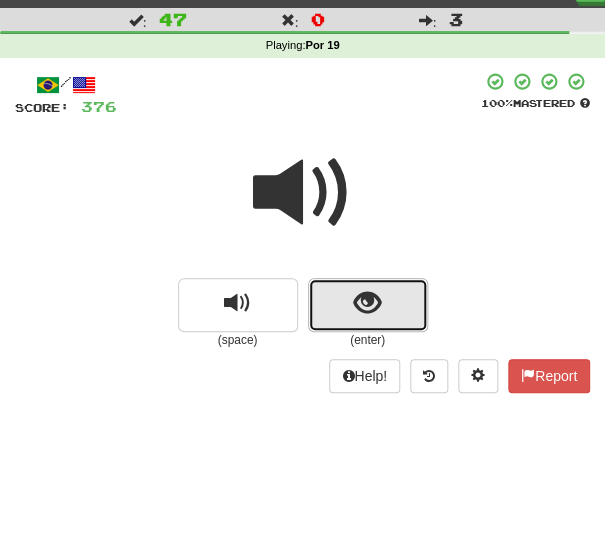 click at bounding box center (367, 303) 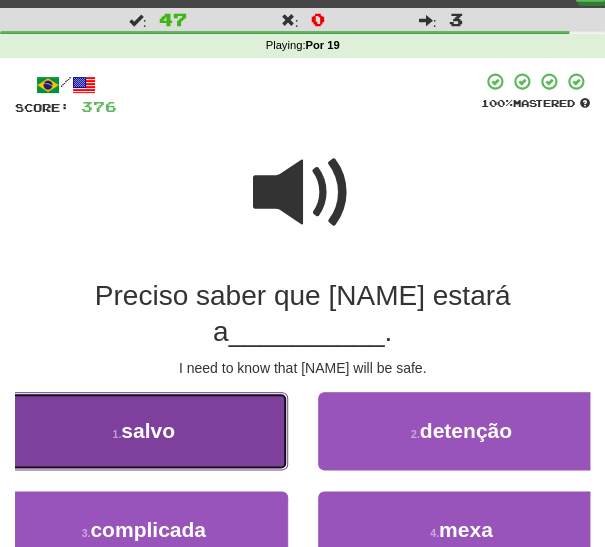 click on "1 .  salvo" at bounding box center [144, 431] 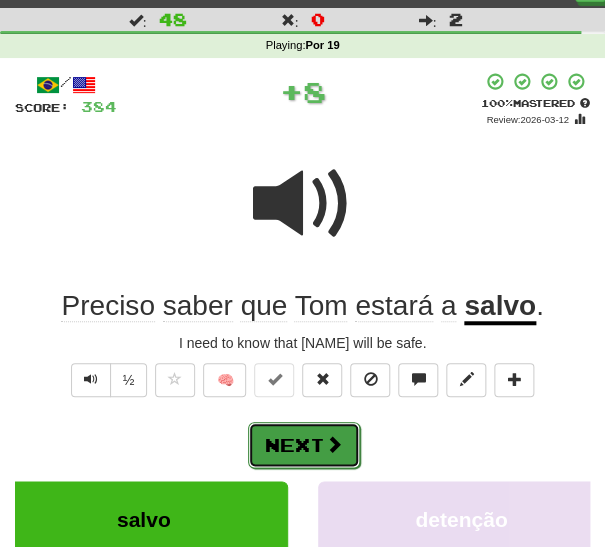 click on "Next" at bounding box center [304, 445] 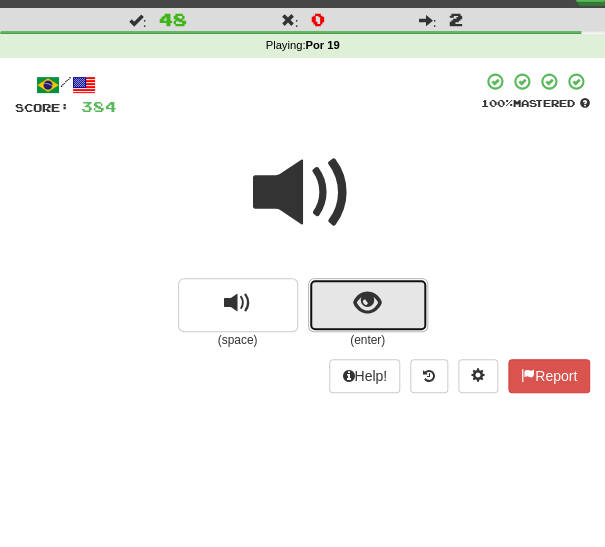click at bounding box center (368, 305) 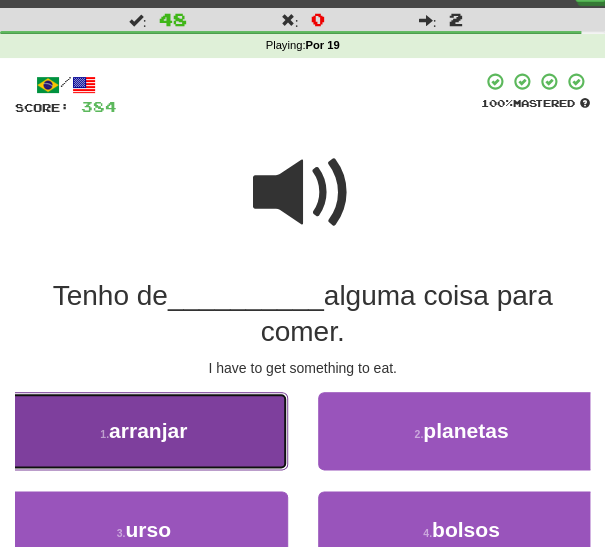 click on "arranjar" at bounding box center (148, 430) 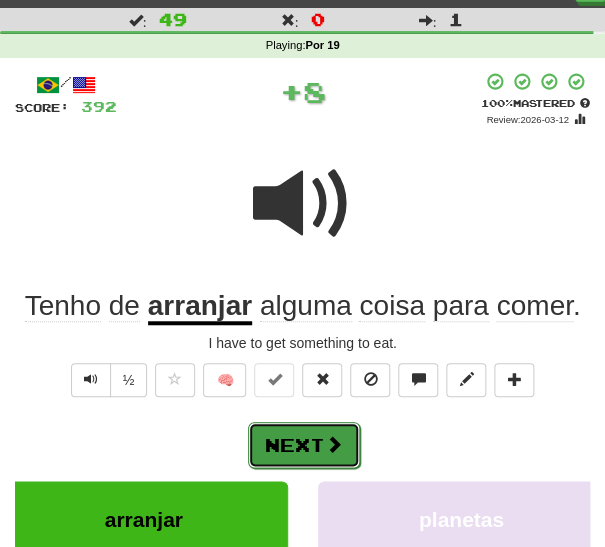click on "Next" at bounding box center (304, 445) 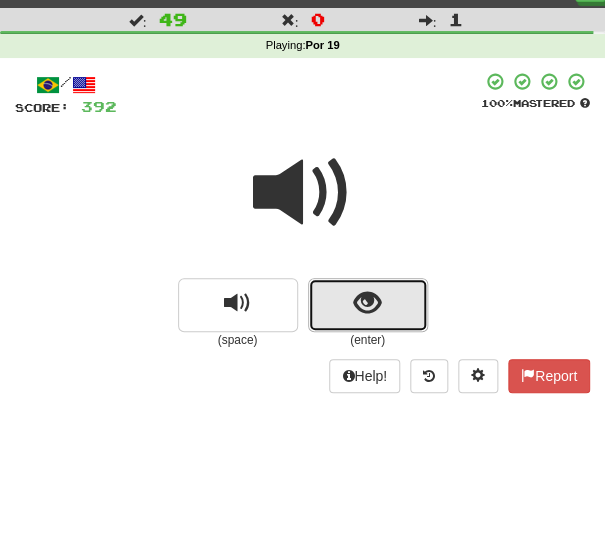click at bounding box center [368, 305] 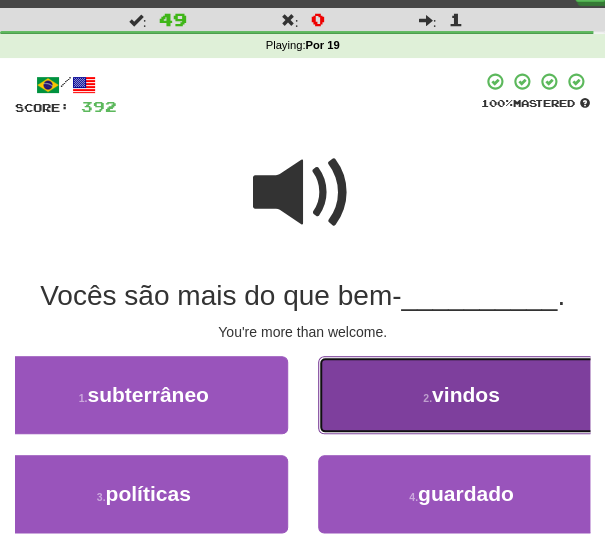 click on "2 .  vindos" at bounding box center [462, 395] 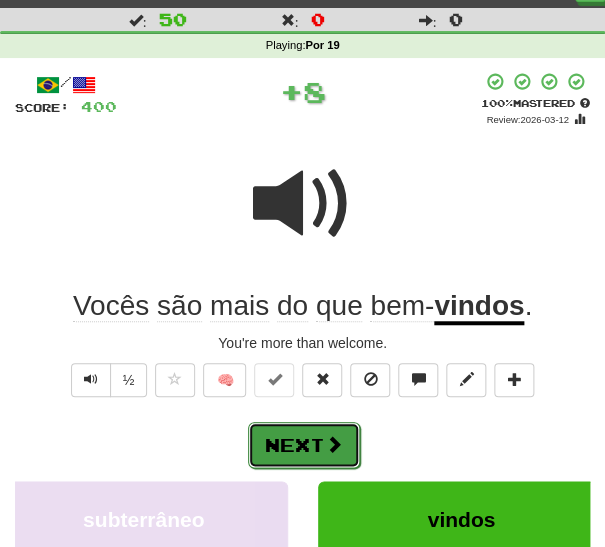 click on "Next" at bounding box center (304, 445) 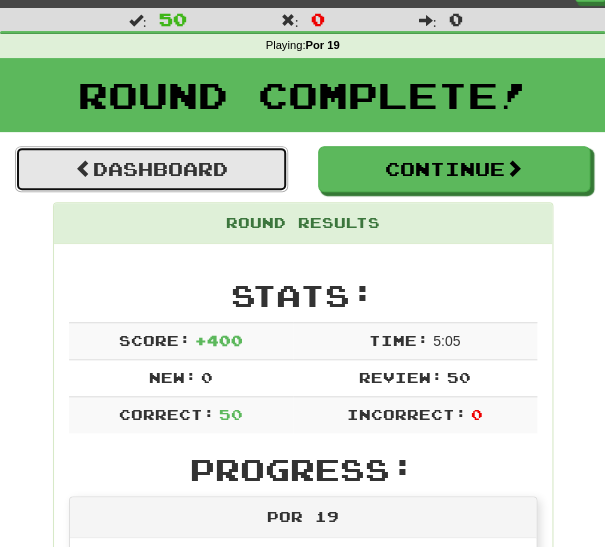click on "Dashboard" at bounding box center (151, 169) 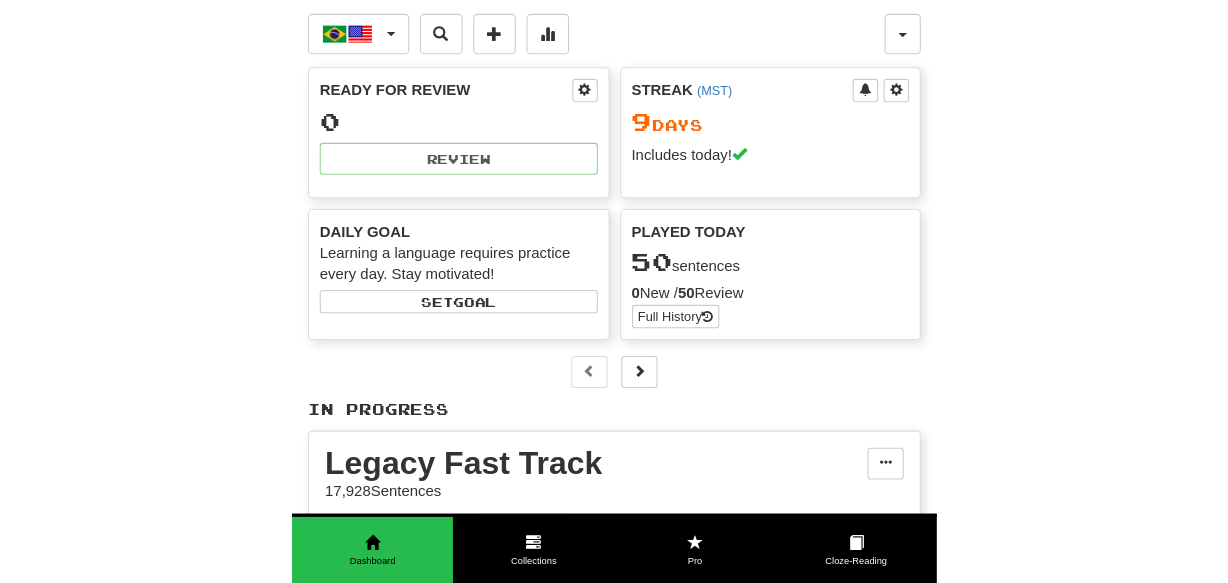 scroll, scrollTop: 0, scrollLeft: 0, axis: both 